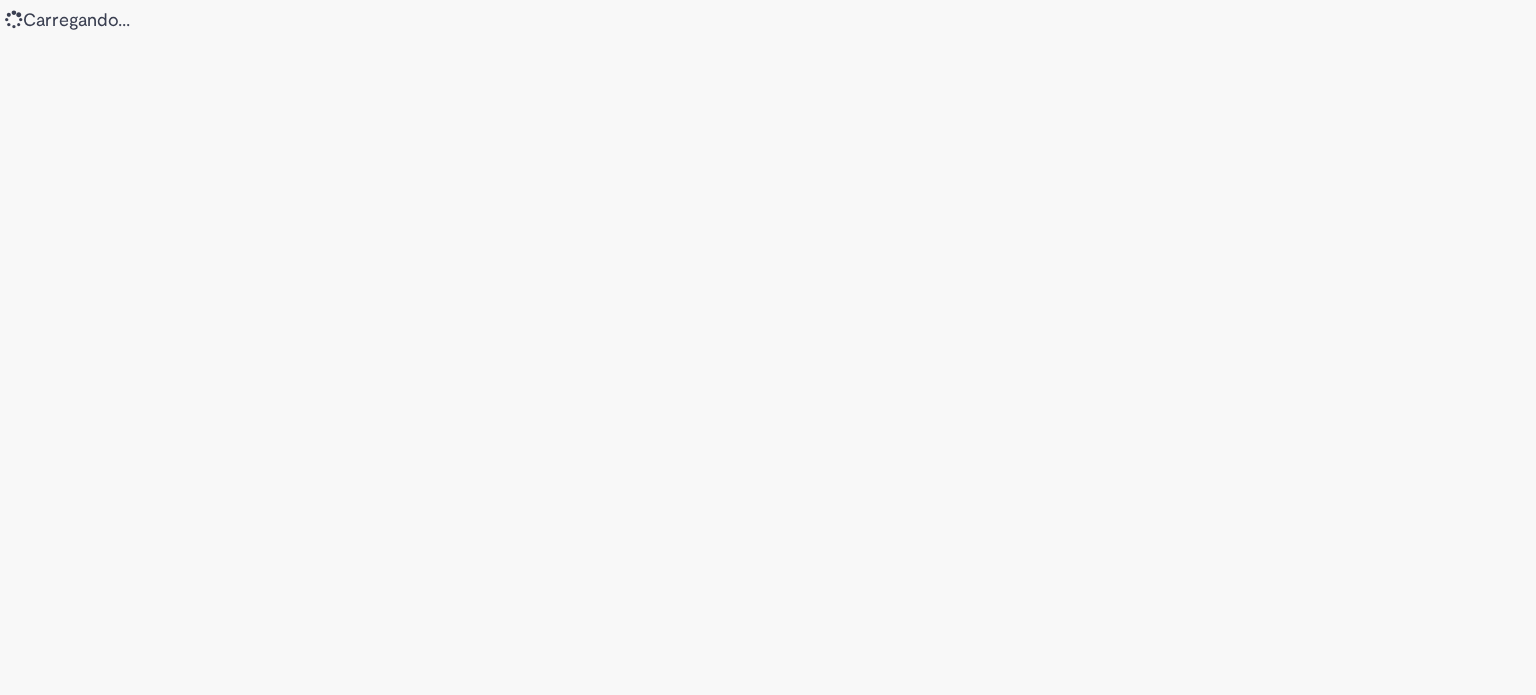 scroll, scrollTop: 0, scrollLeft: 0, axis: both 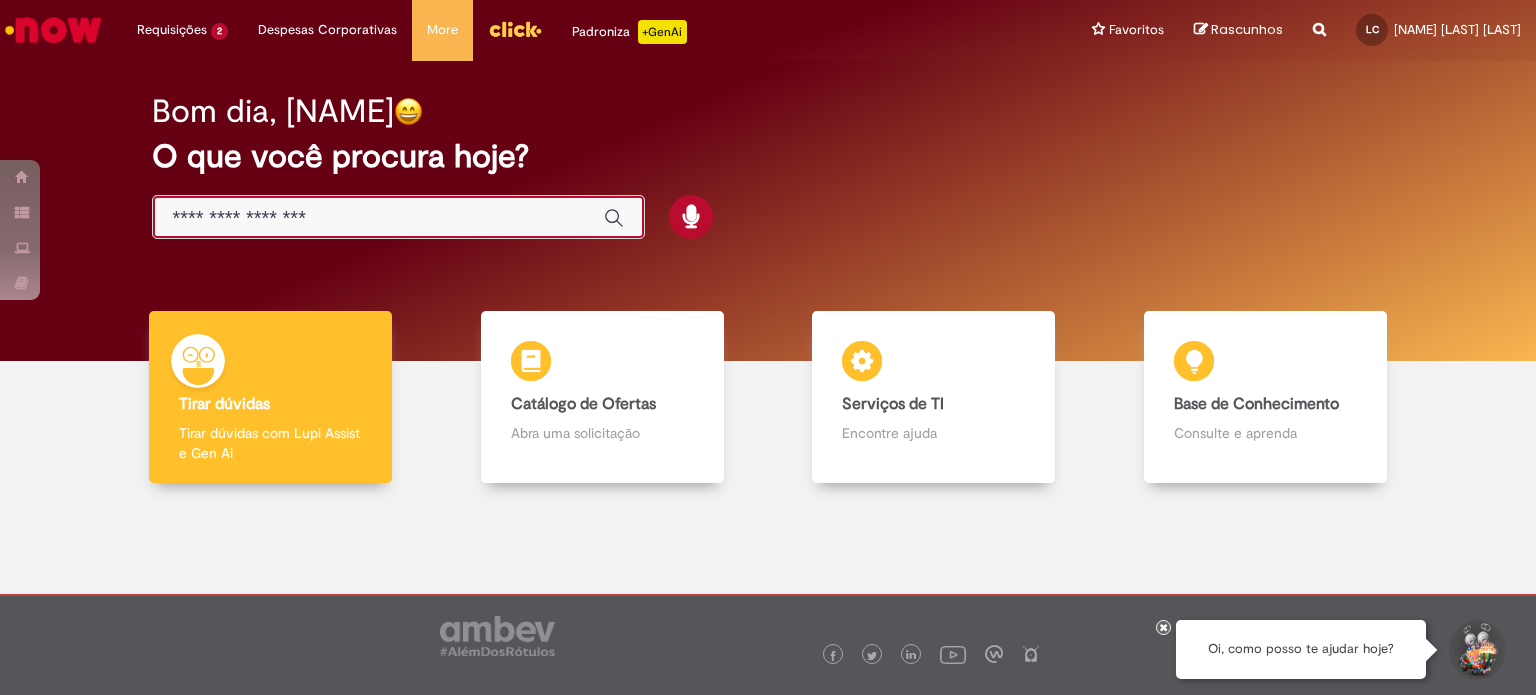 click at bounding box center (378, 218) 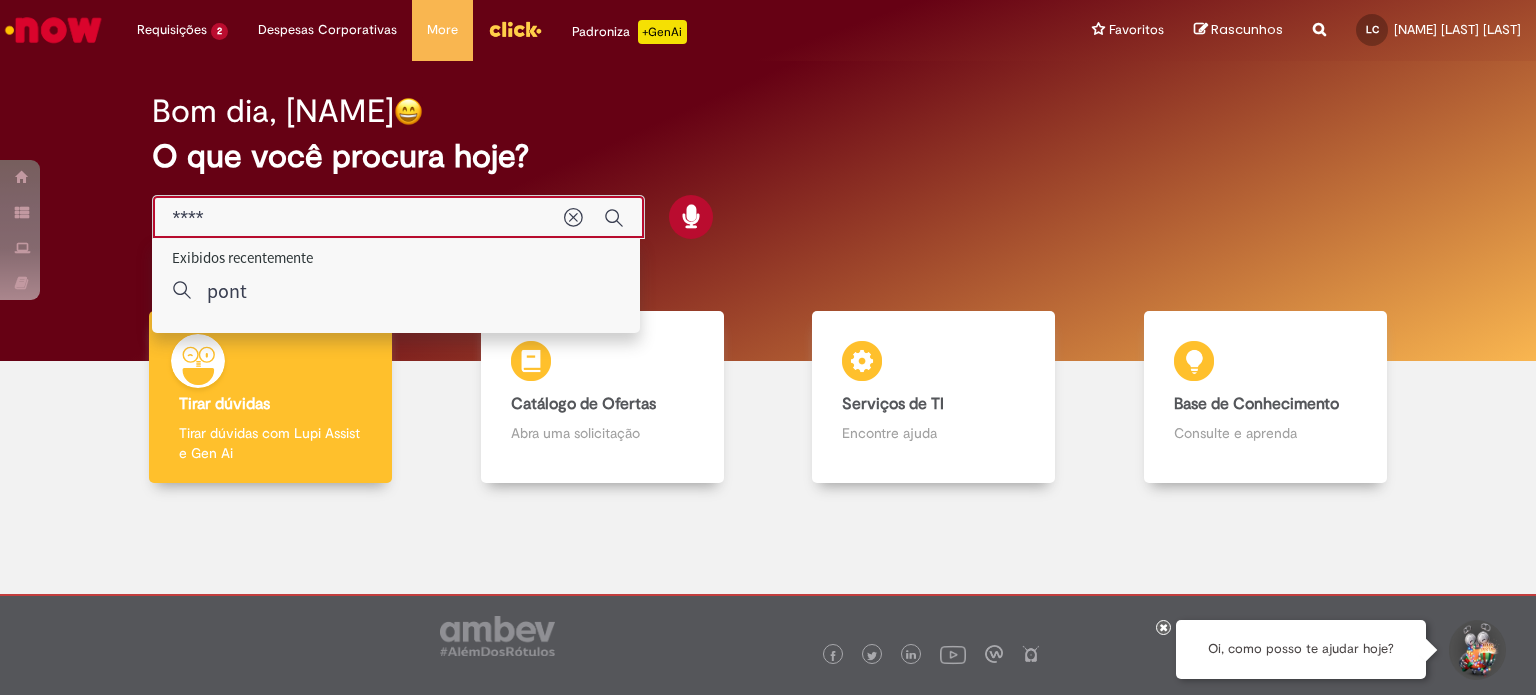 type on "*****" 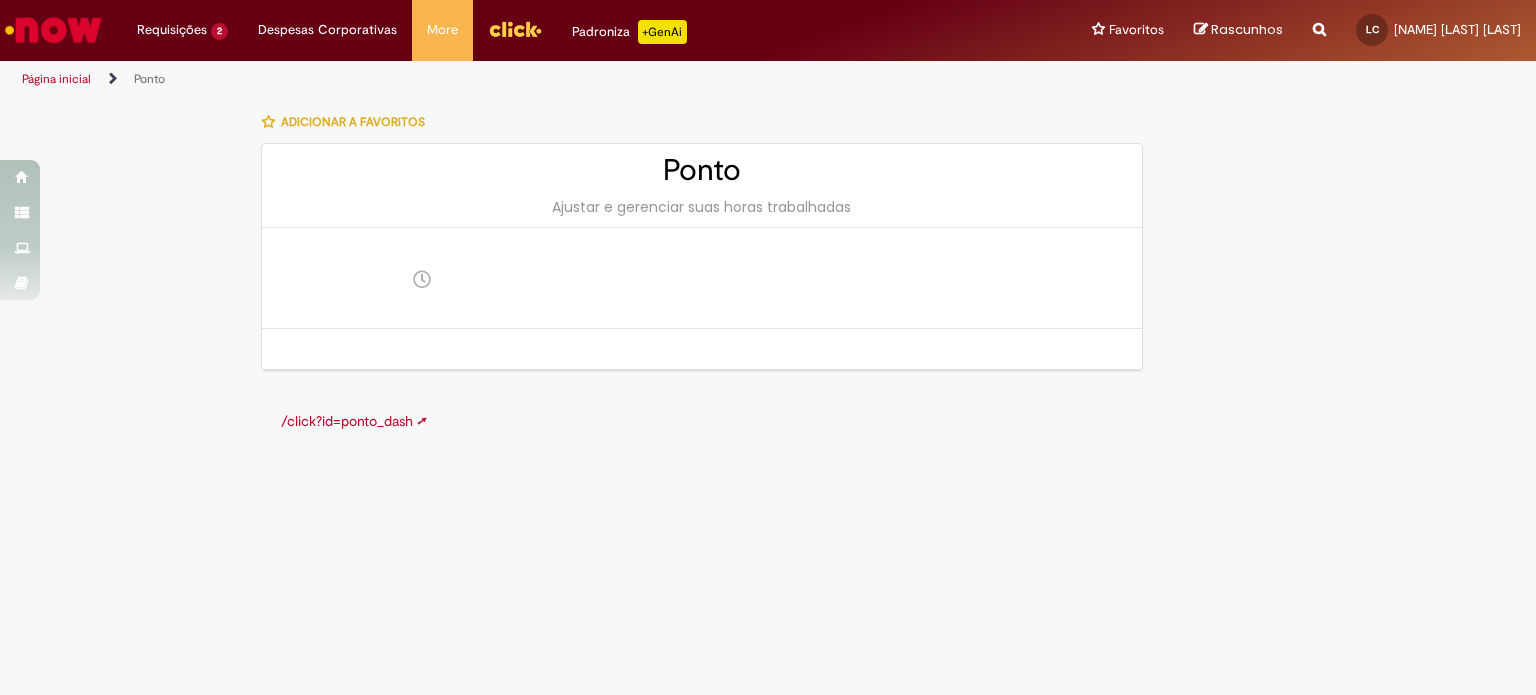 click at bounding box center (53, 30) 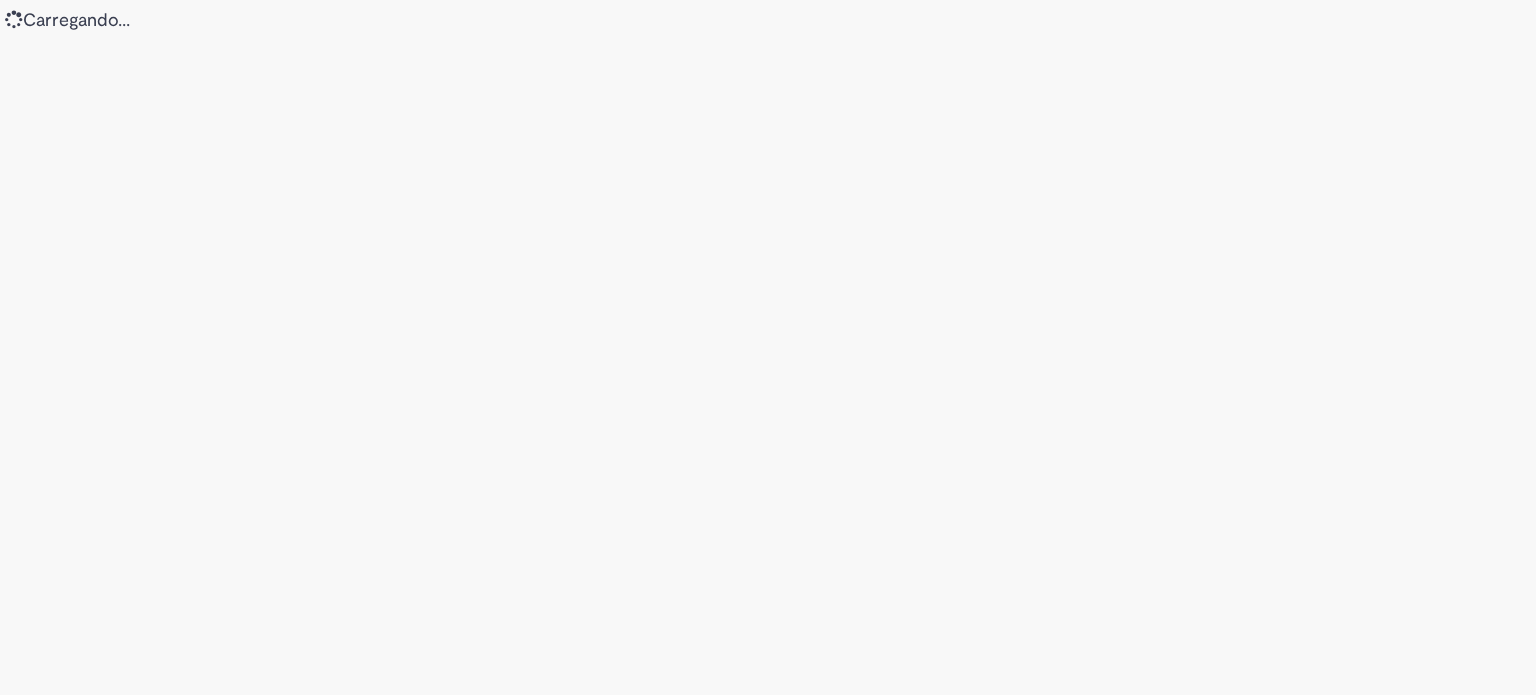 scroll, scrollTop: 0, scrollLeft: 0, axis: both 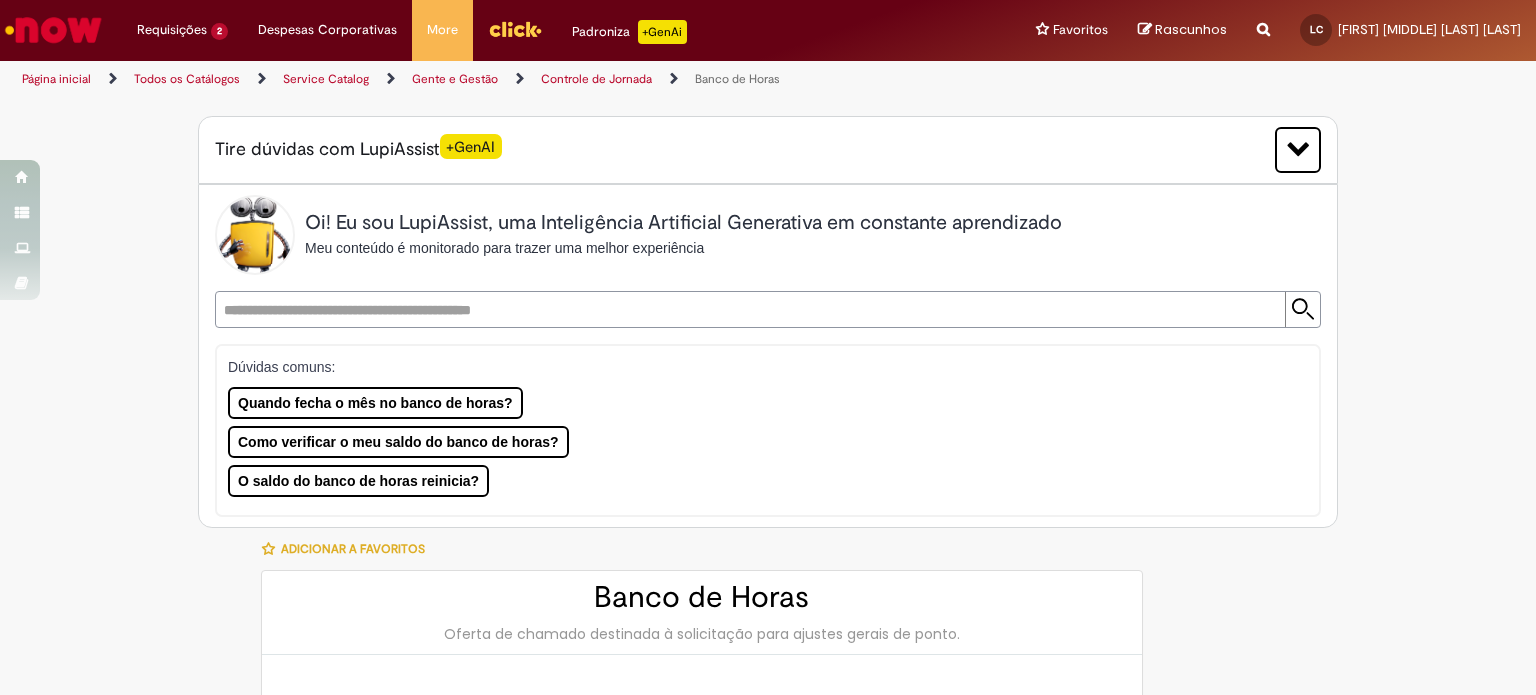 type on "********" 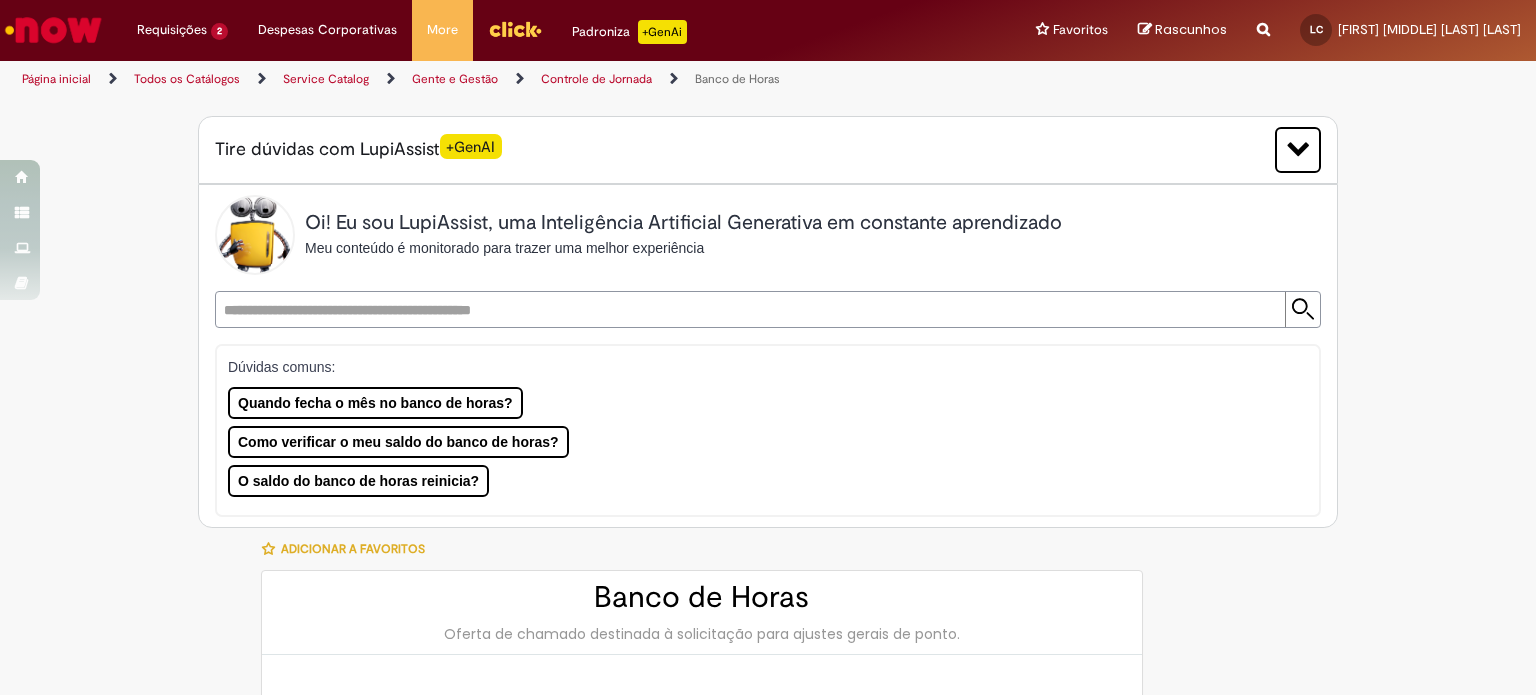 type on "**********" 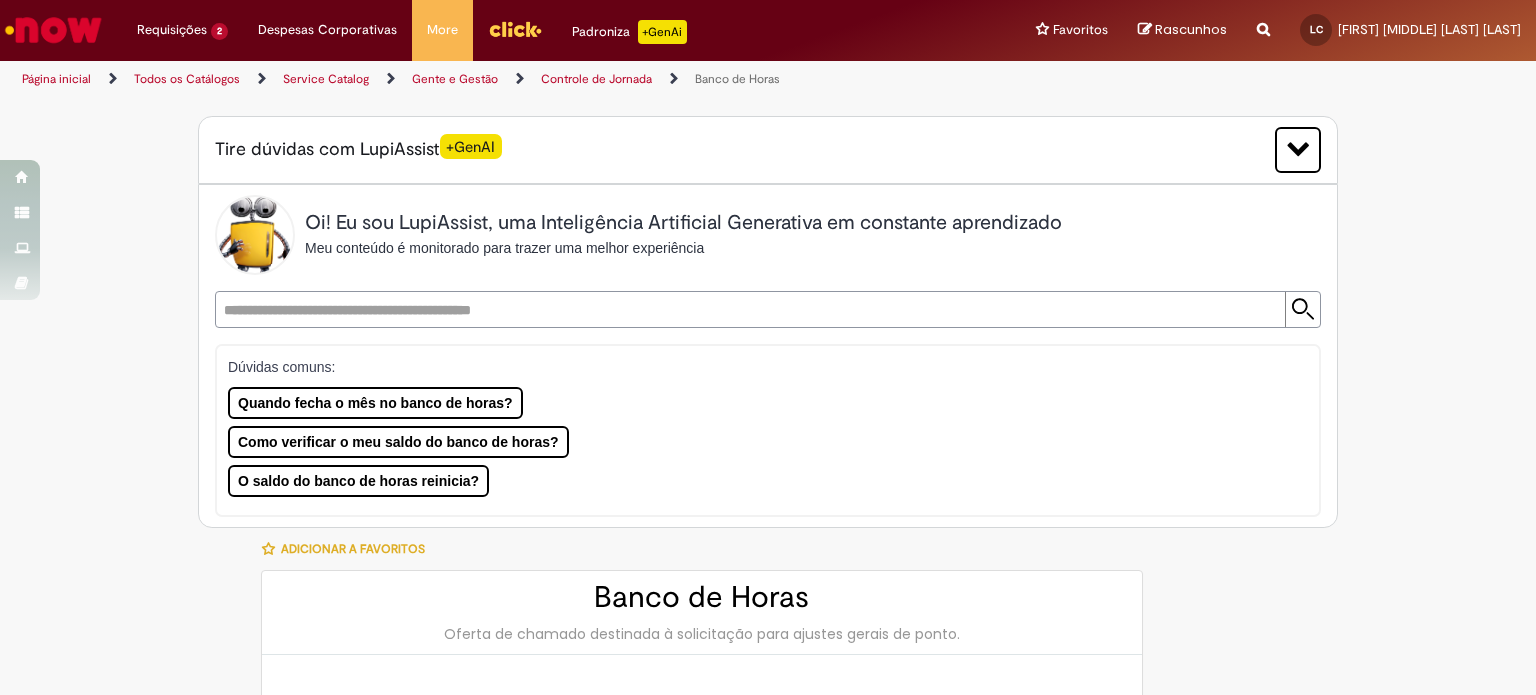 type on "**********" 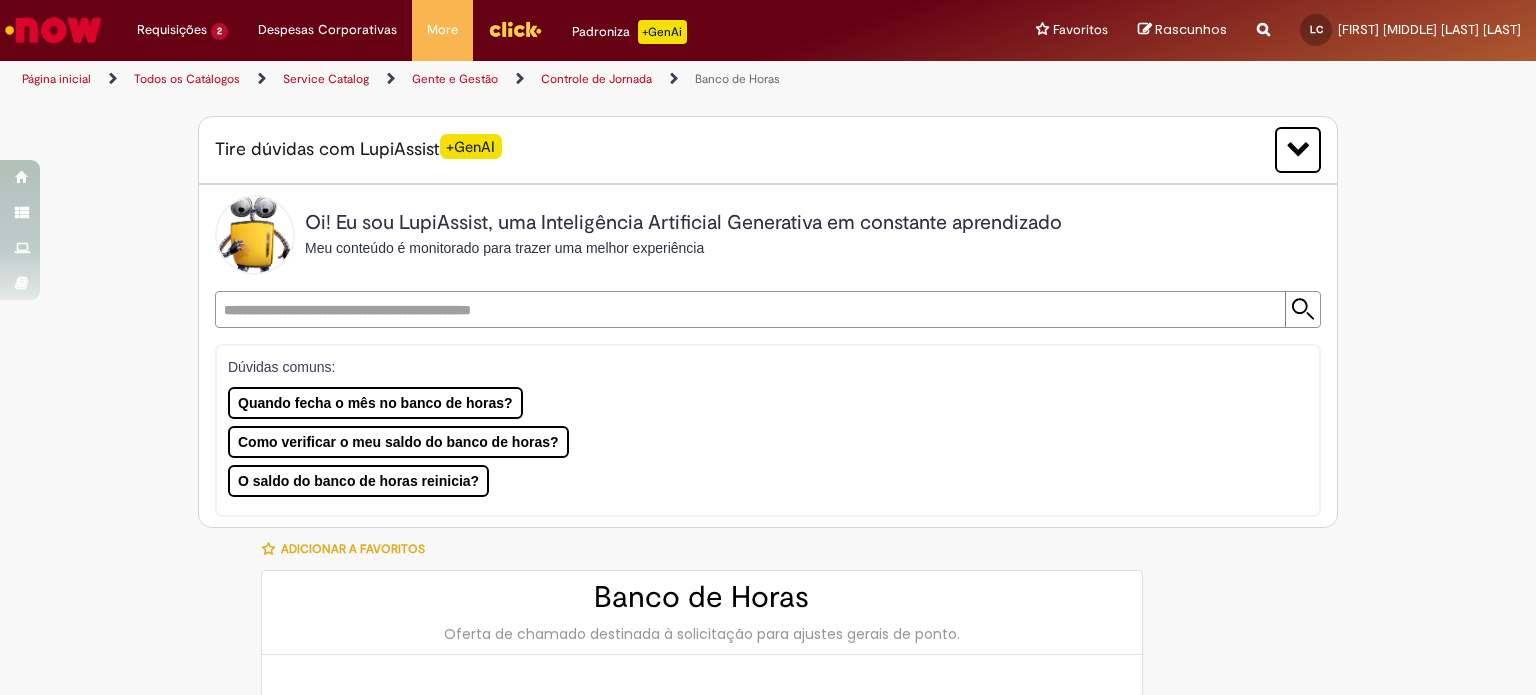 type on "**********" 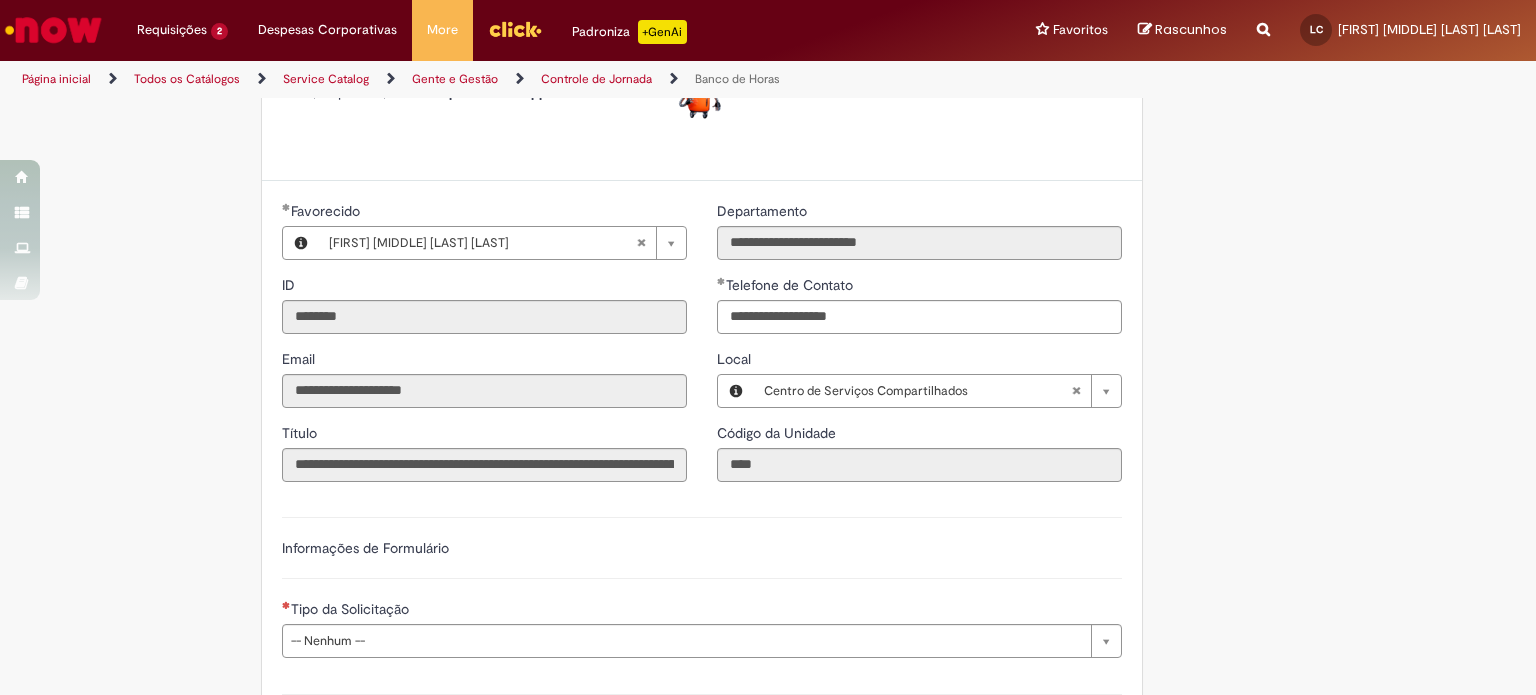 scroll, scrollTop: 1248, scrollLeft: 0, axis: vertical 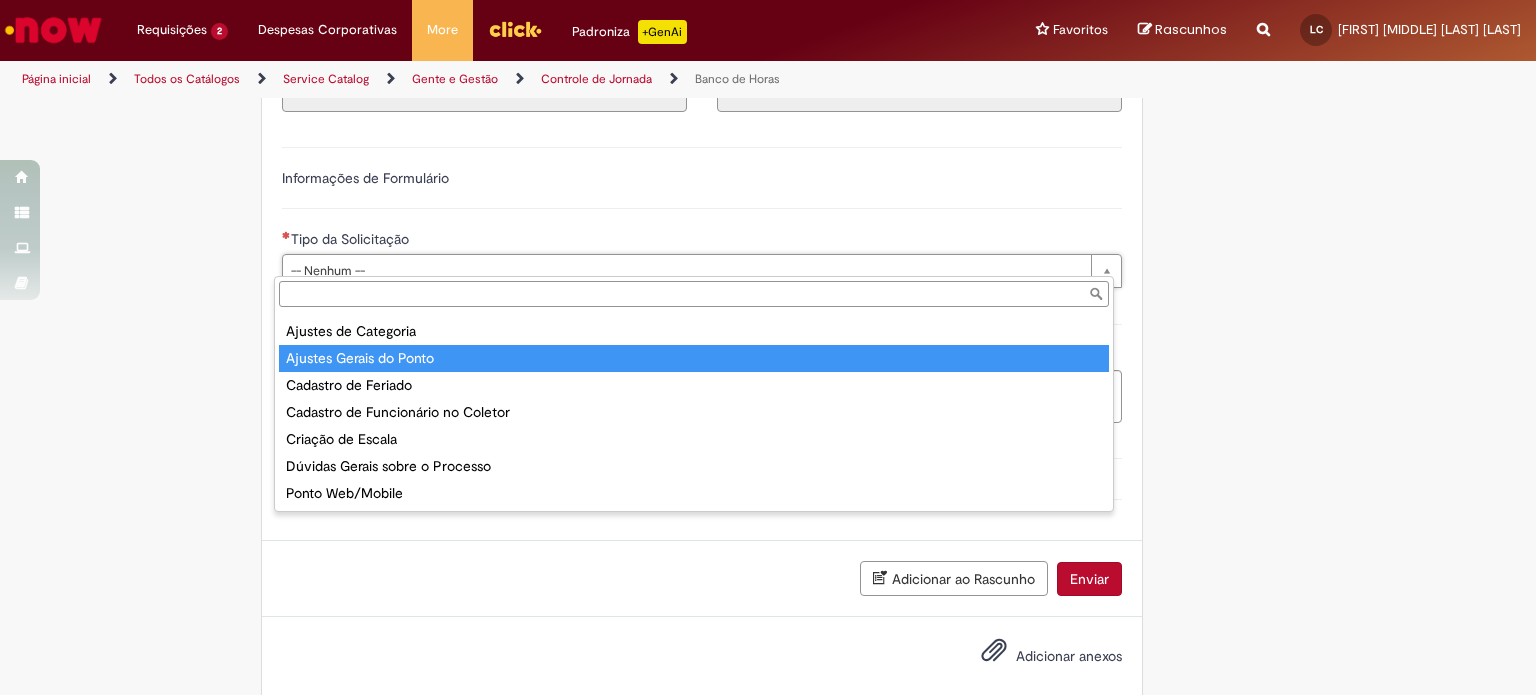 type on "**********" 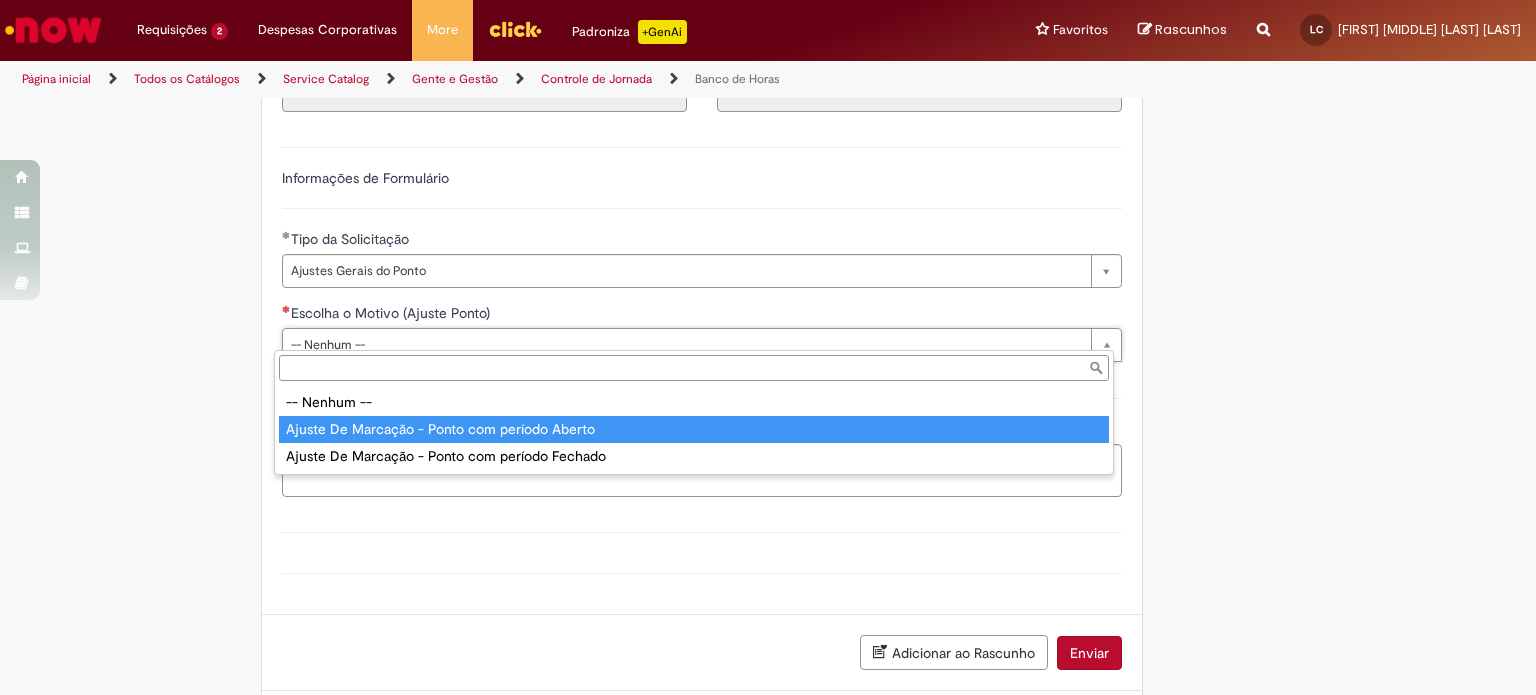type on "**********" 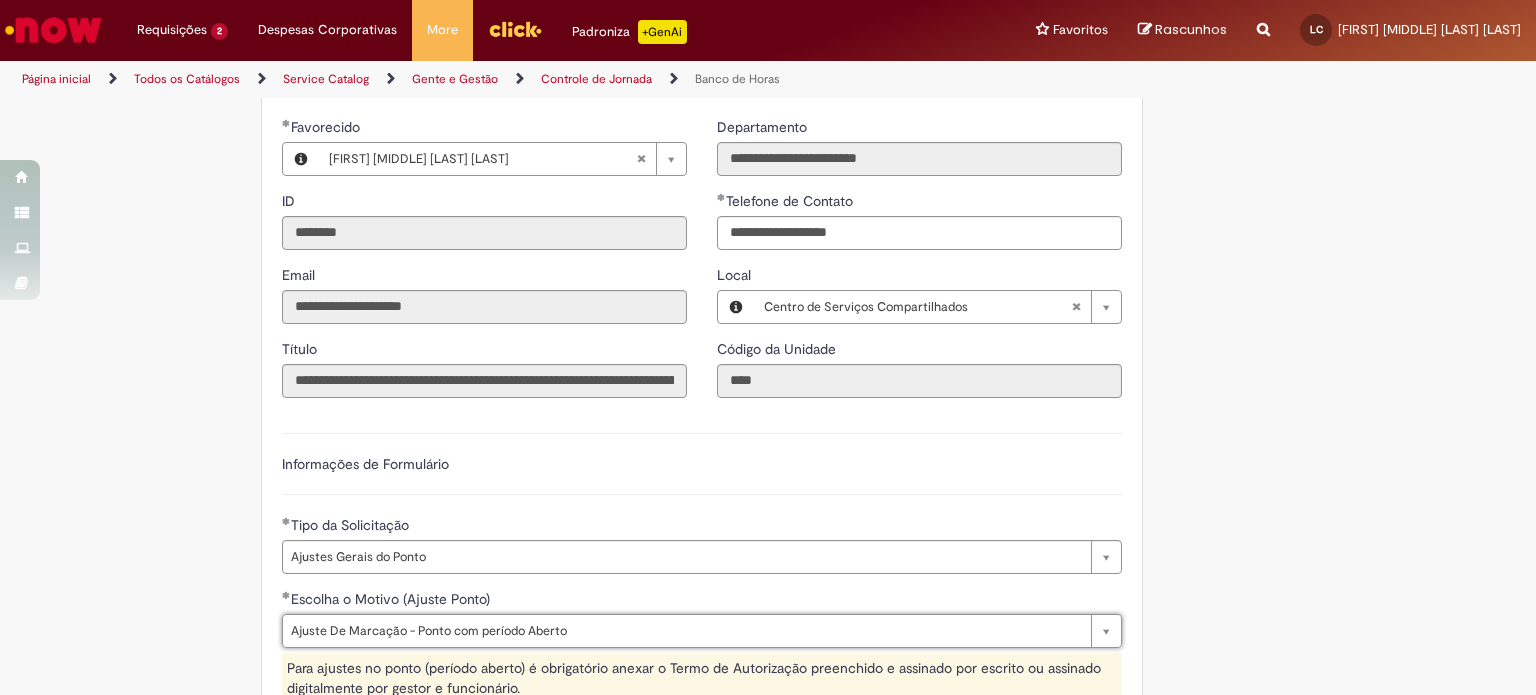 scroll, scrollTop: 946, scrollLeft: 0, axis: vertical 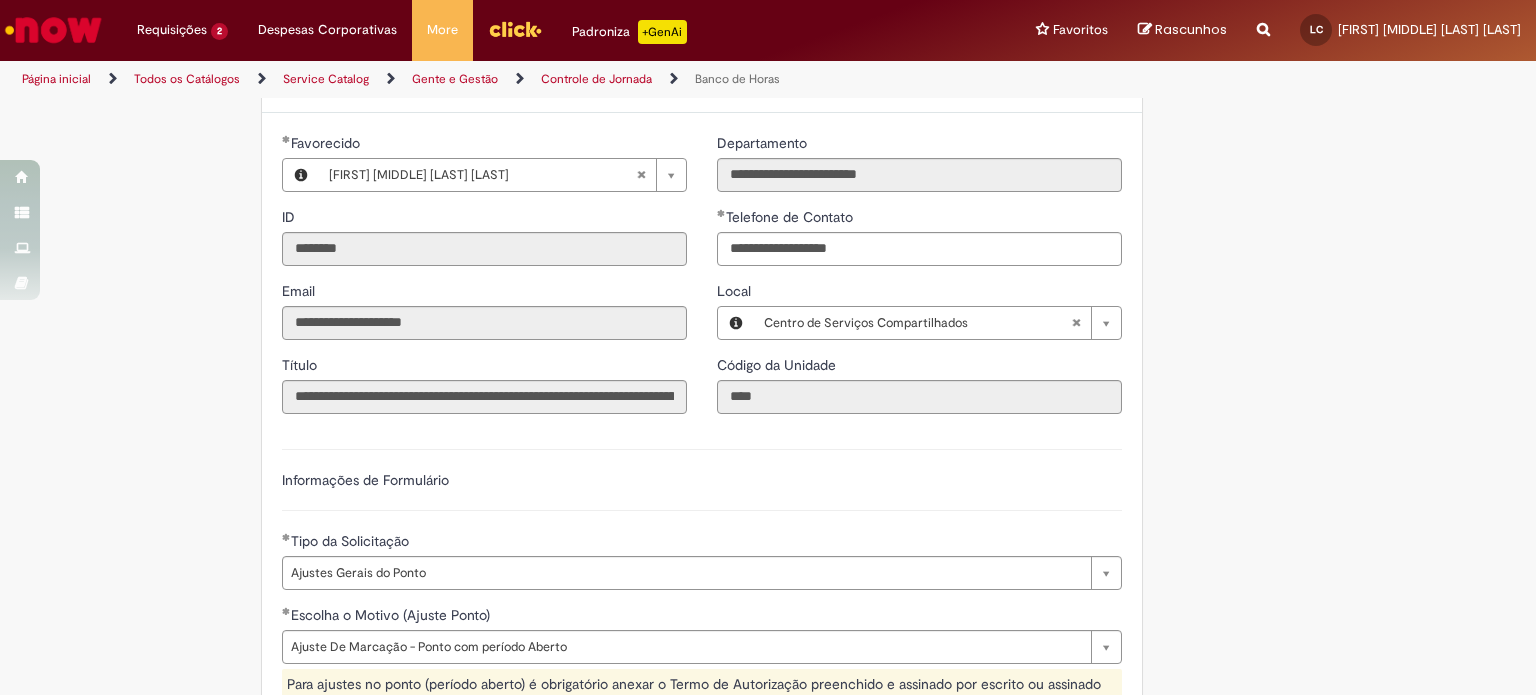 click on "Tire dúvidas com LupiAssist    +GenAI
Oi! Eu sou LupiAssist, uma Inteligência Artificial Generativa em constante aprendizado   Meu conteúdo é monitorado para trazer uma melhor experiência
Dúvidas comuns:   Quando fecha o mês no banco de horas? Como verificar o meu saldo do banco de horas? O saldo do banco de horas reinicia?
Só mais um instante, estou consultando nossas bases de conhecimento  e escrevendo a melhor resposta pra você!
Title
Lorem ipsum dolor sit amet    Fazer uma nova pergunta
Gerei esta resposta utilizando IA Generativa em conjunto com os nossos padrões. Em caso de divergência, os documentos oficiais prevalecerão.
Saiba mais em:" at bounding box center (768, 417) 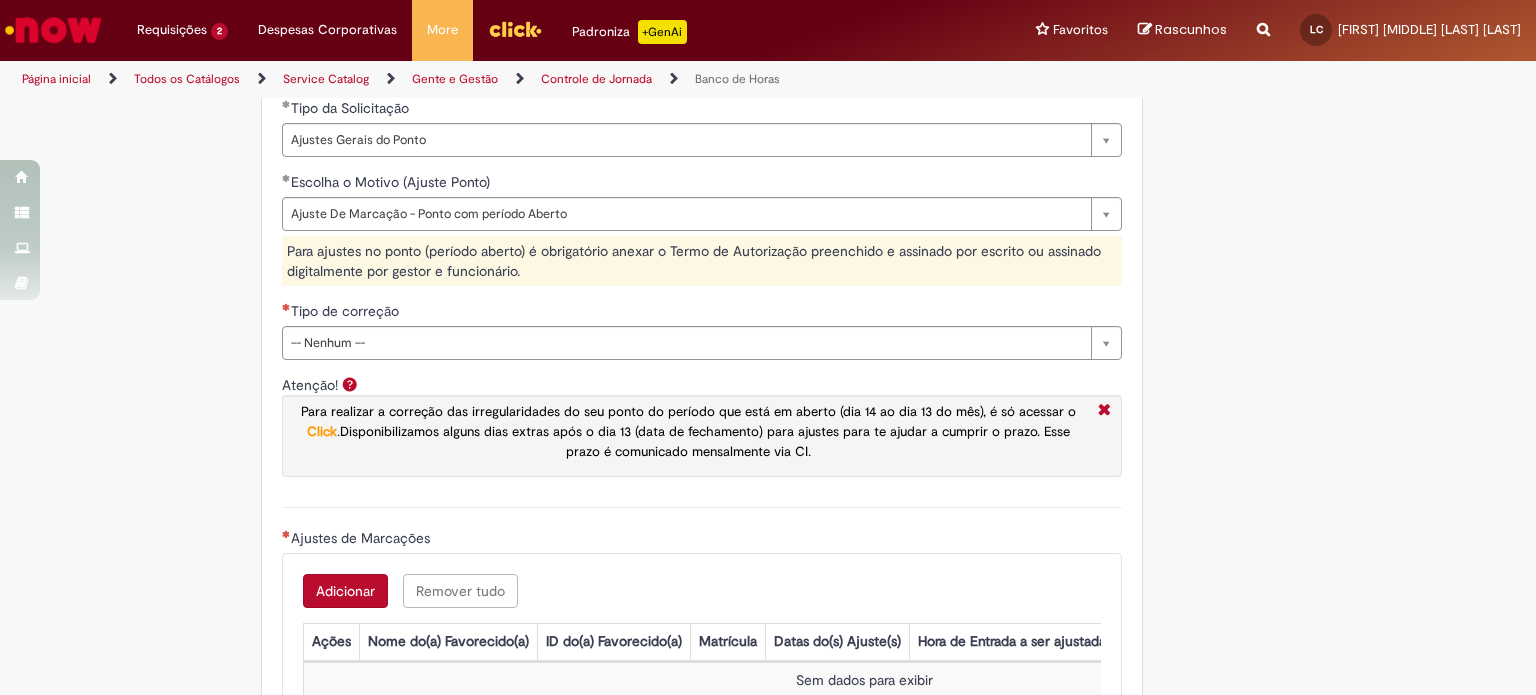 scroll, scrollTop: 1378, scrollLeft: 0, axis: vertical 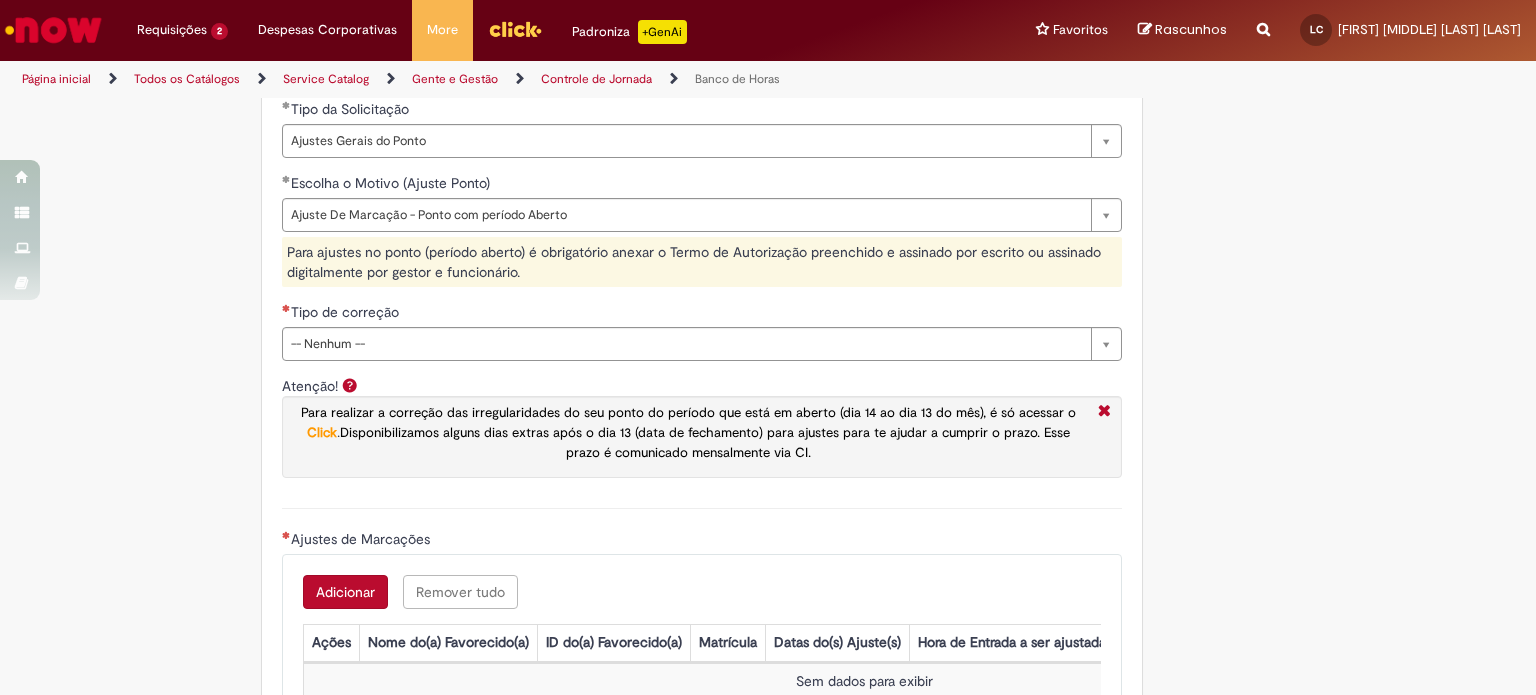 click at bounding box center (53, 30) 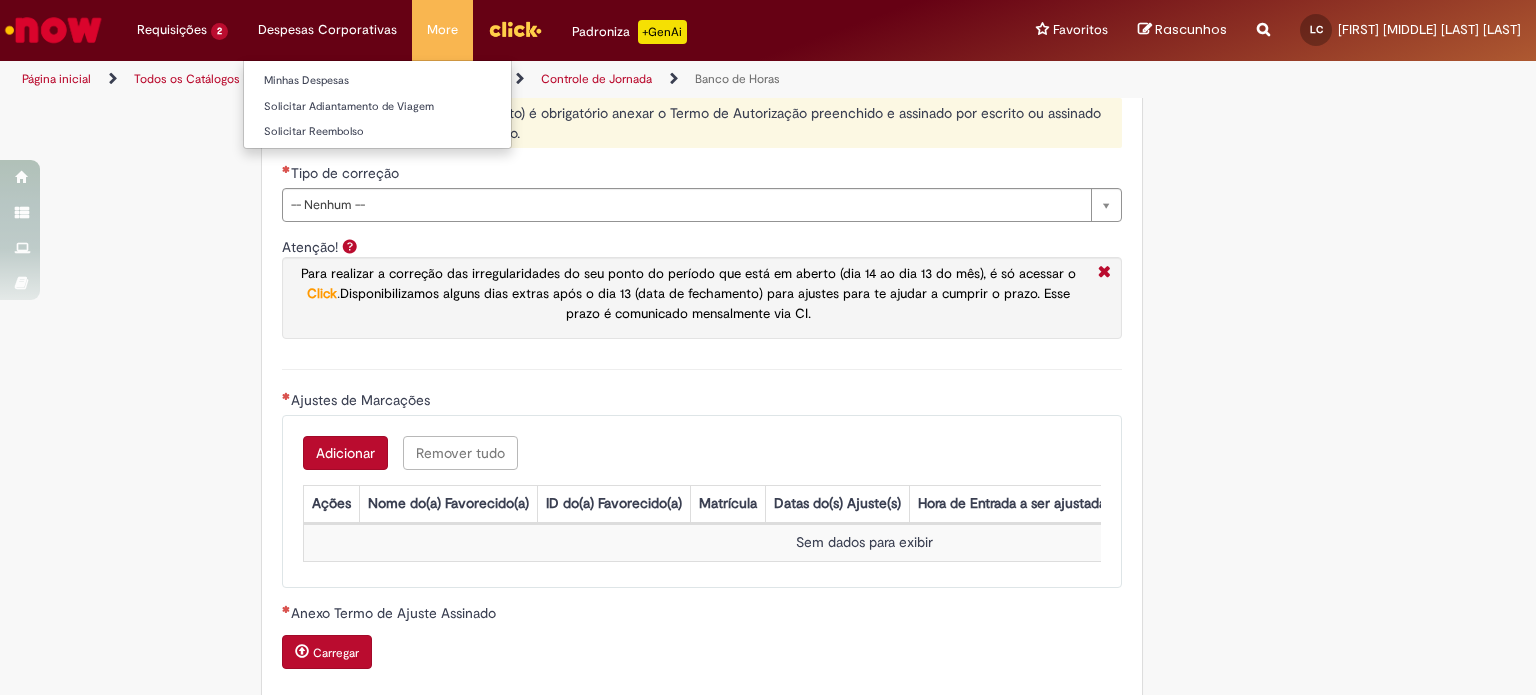 scroll, scrollTop: 1523, scrollLeft: 0, axis: vertical 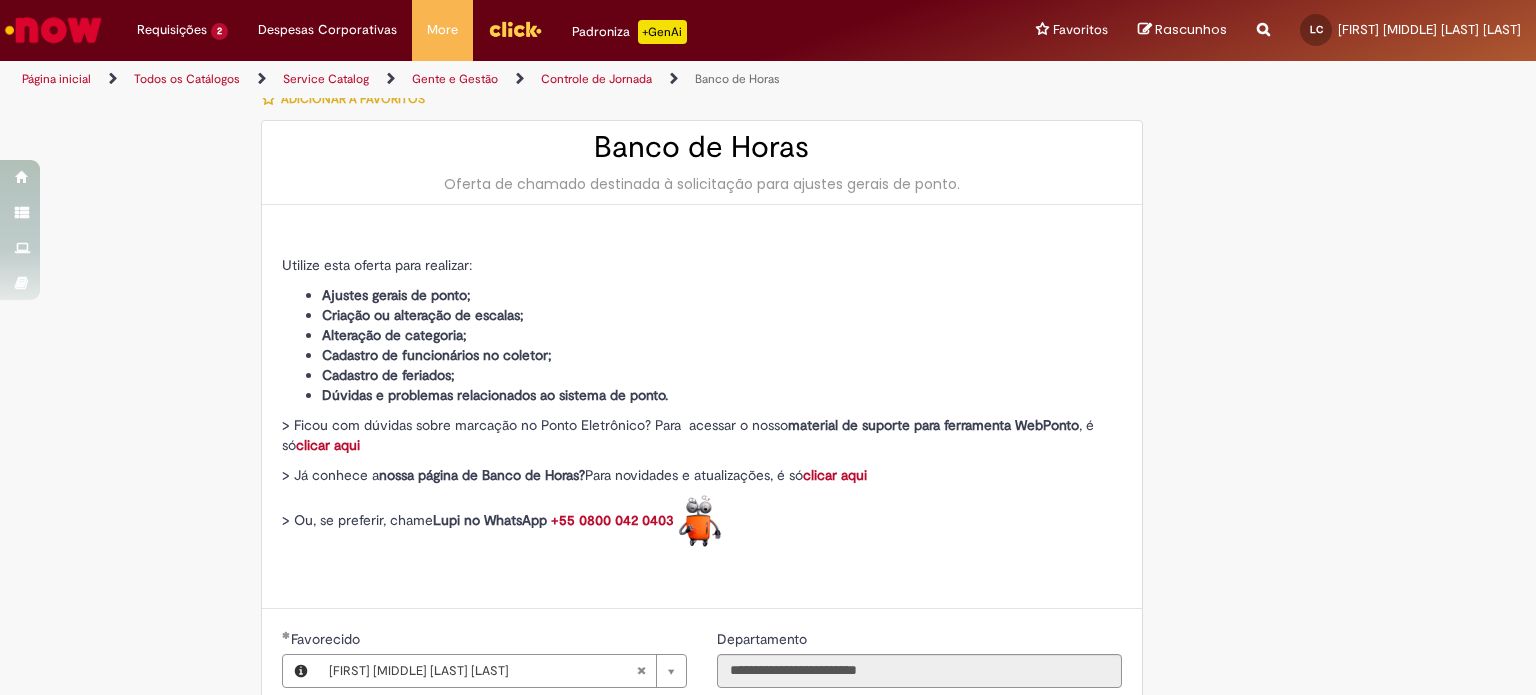 click on "clicar aqui" at bounding box center (328, 445) 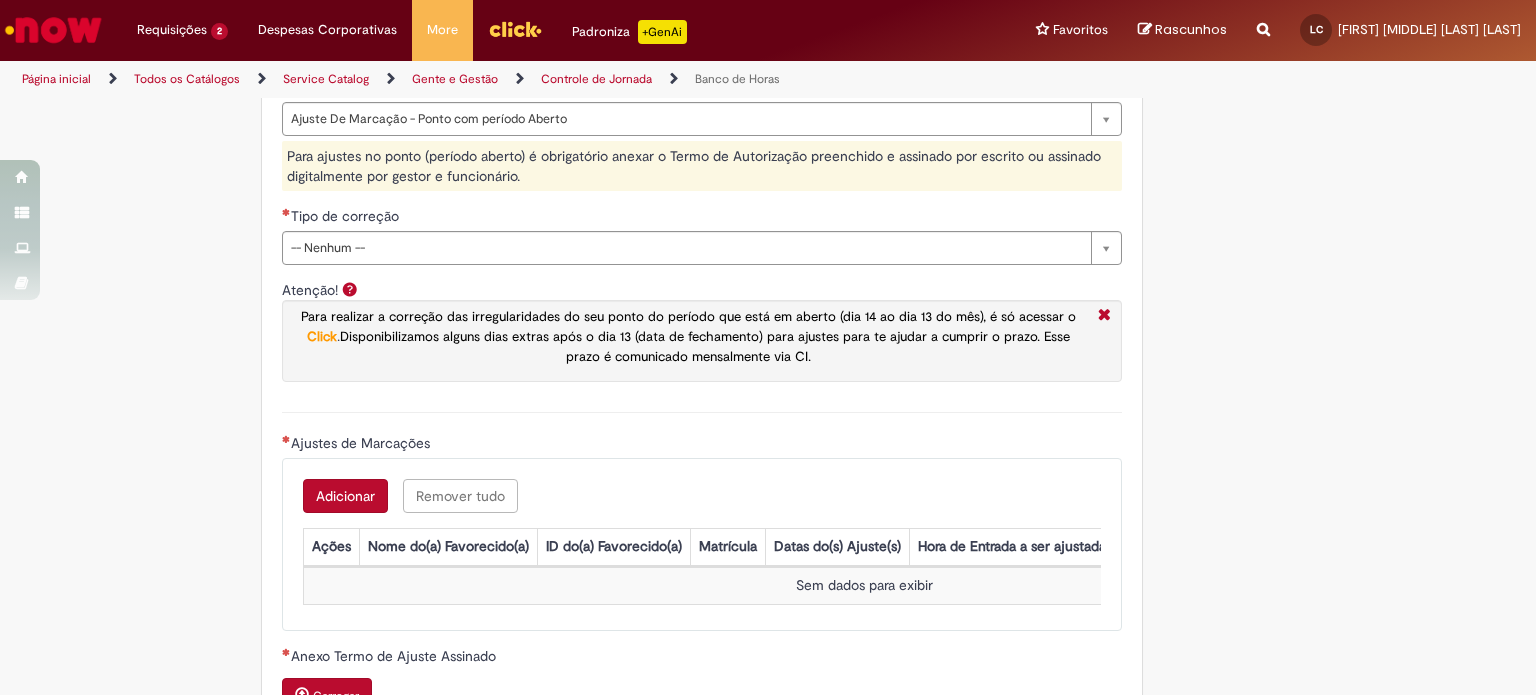 scroll, scrollTop: 1383, scrollLeft: 0, axis: vertical 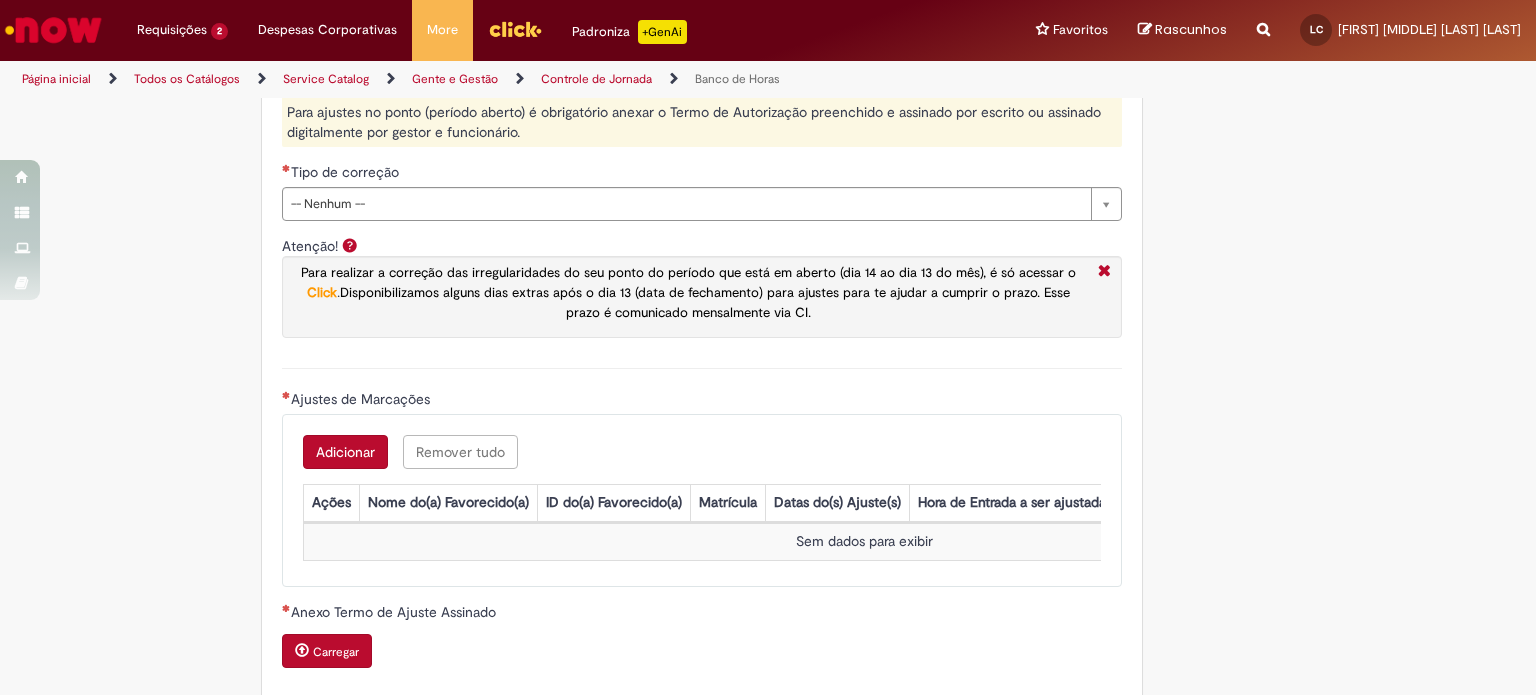 click on "Click" at bounding box center (322, 292) 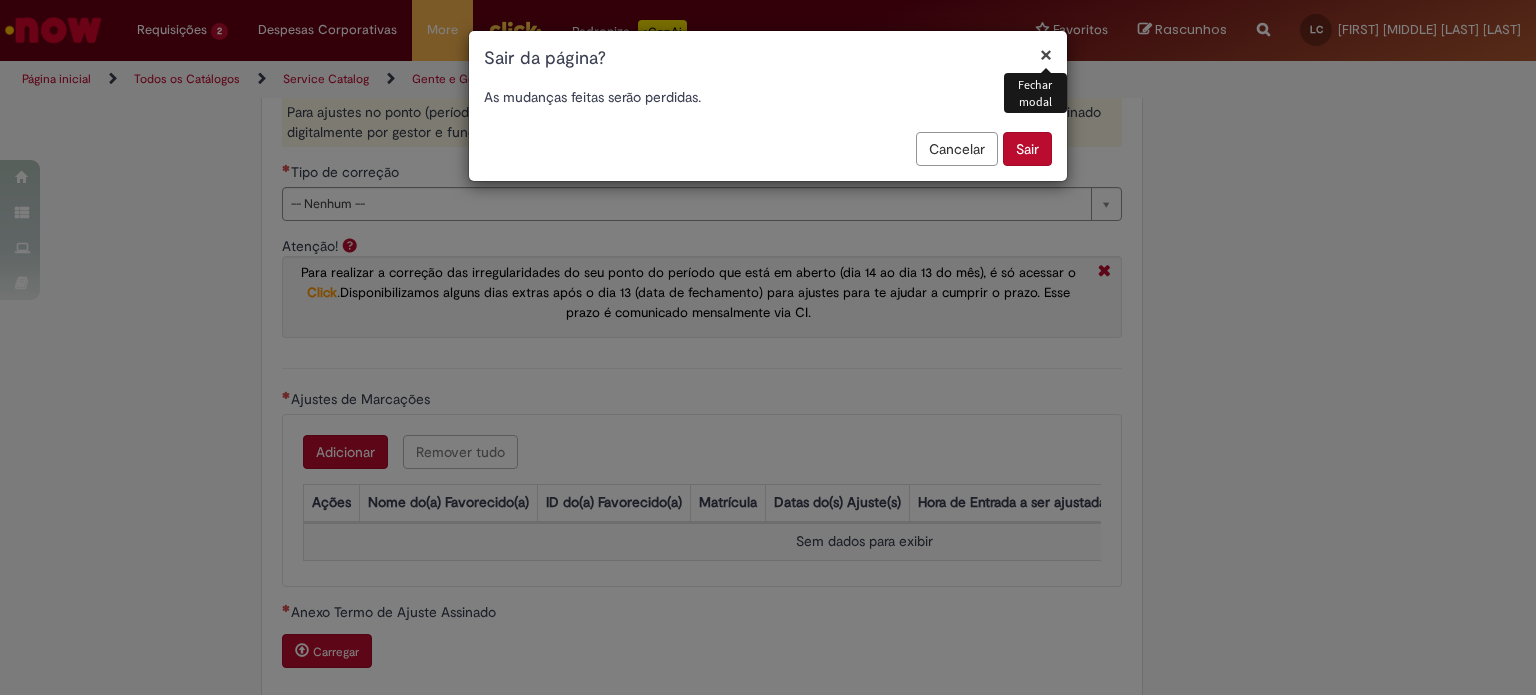 click on "Cancelar" at bounding box center [957, 149] 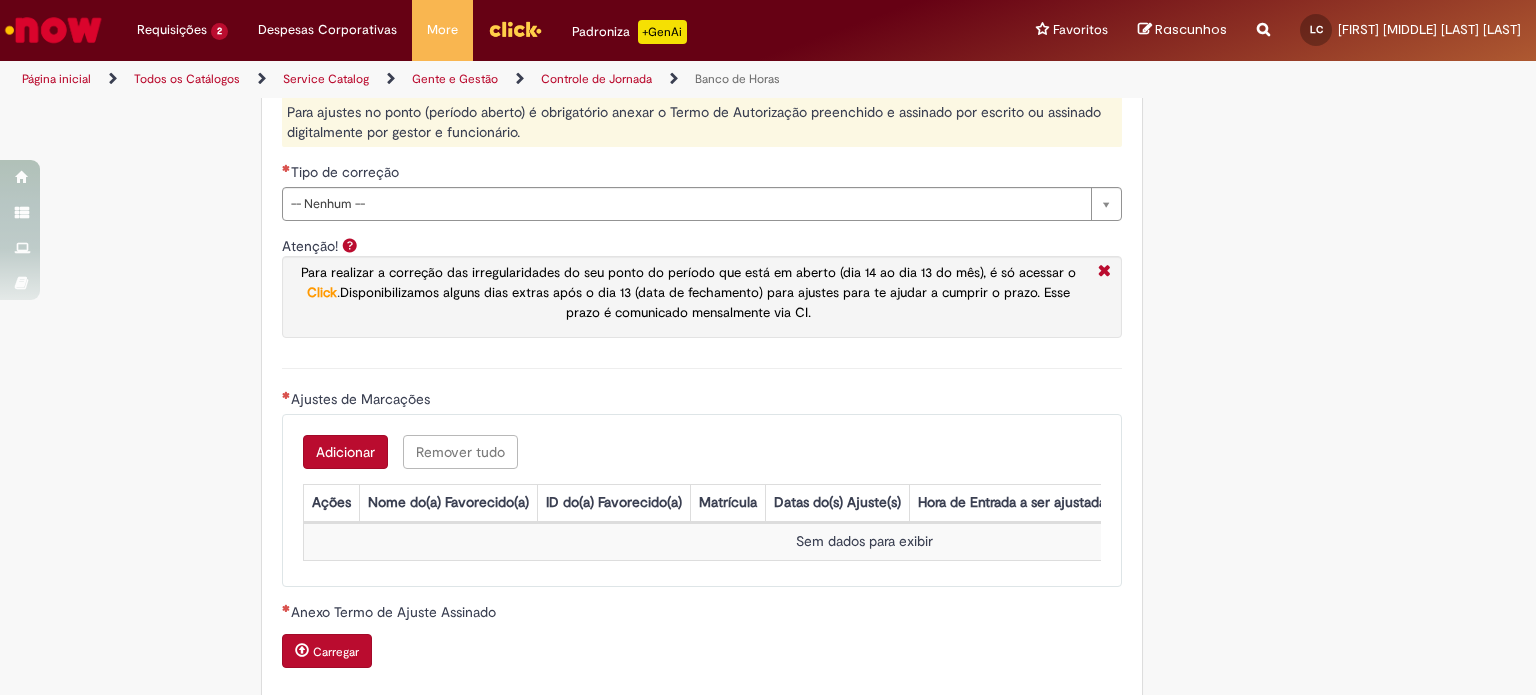 click on "Click" at bounding box center [322, 292] 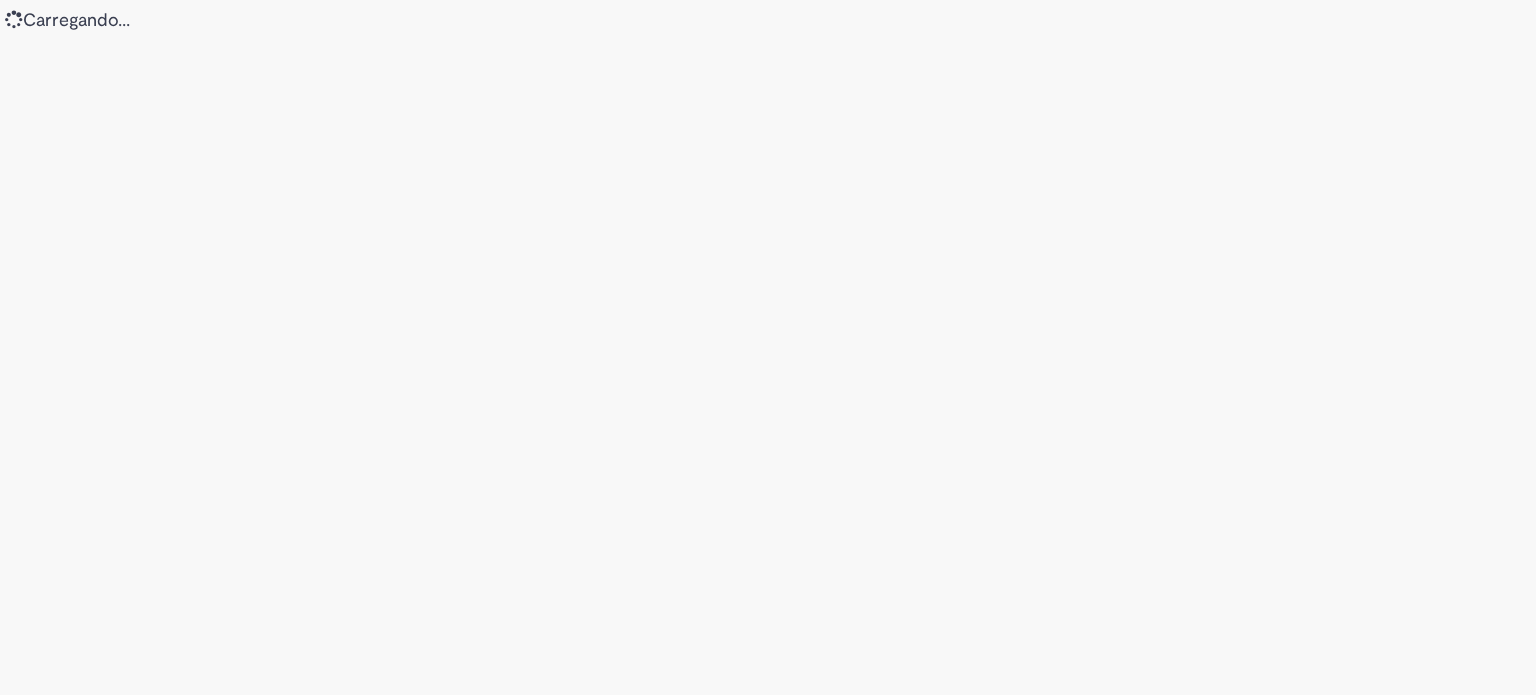 scroll, scrollTop: 0, scrollLeft: 0, axis: both 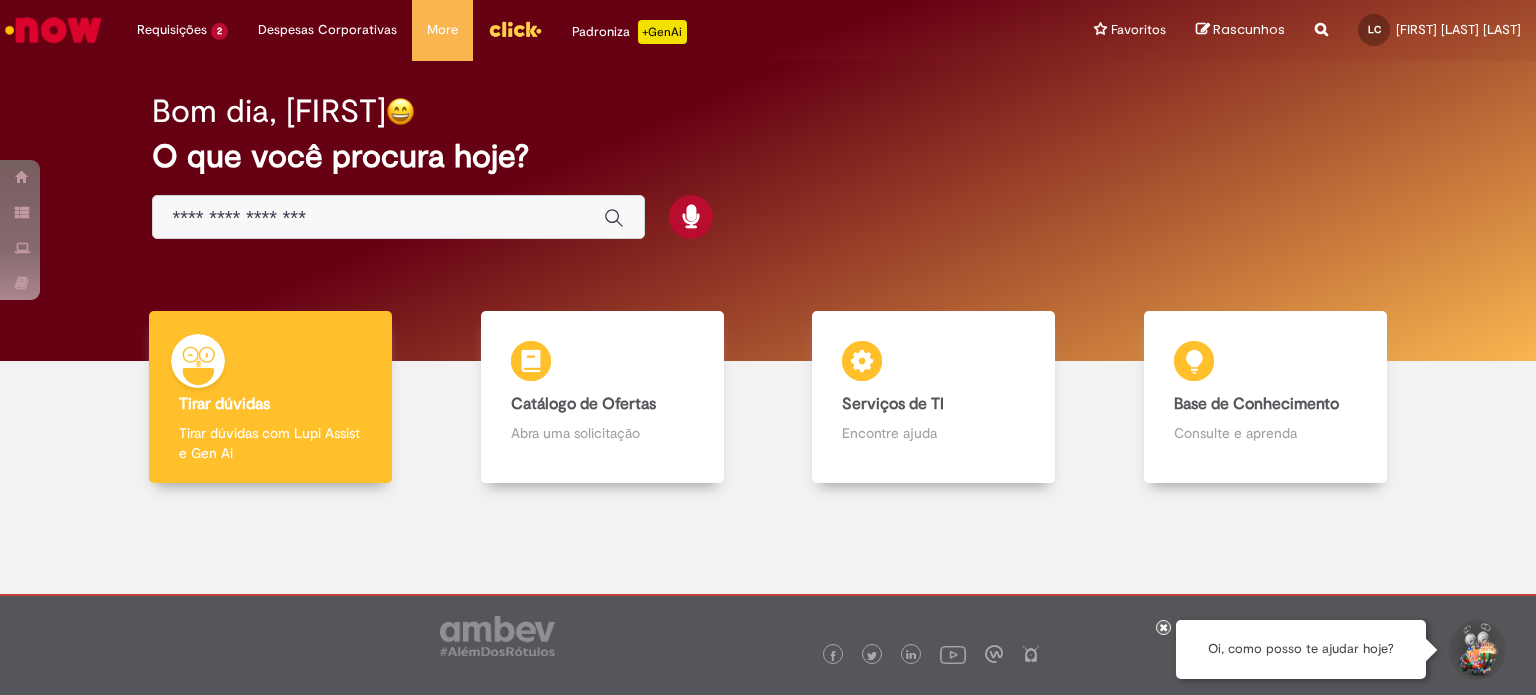 click at bounding box center (398, 217) 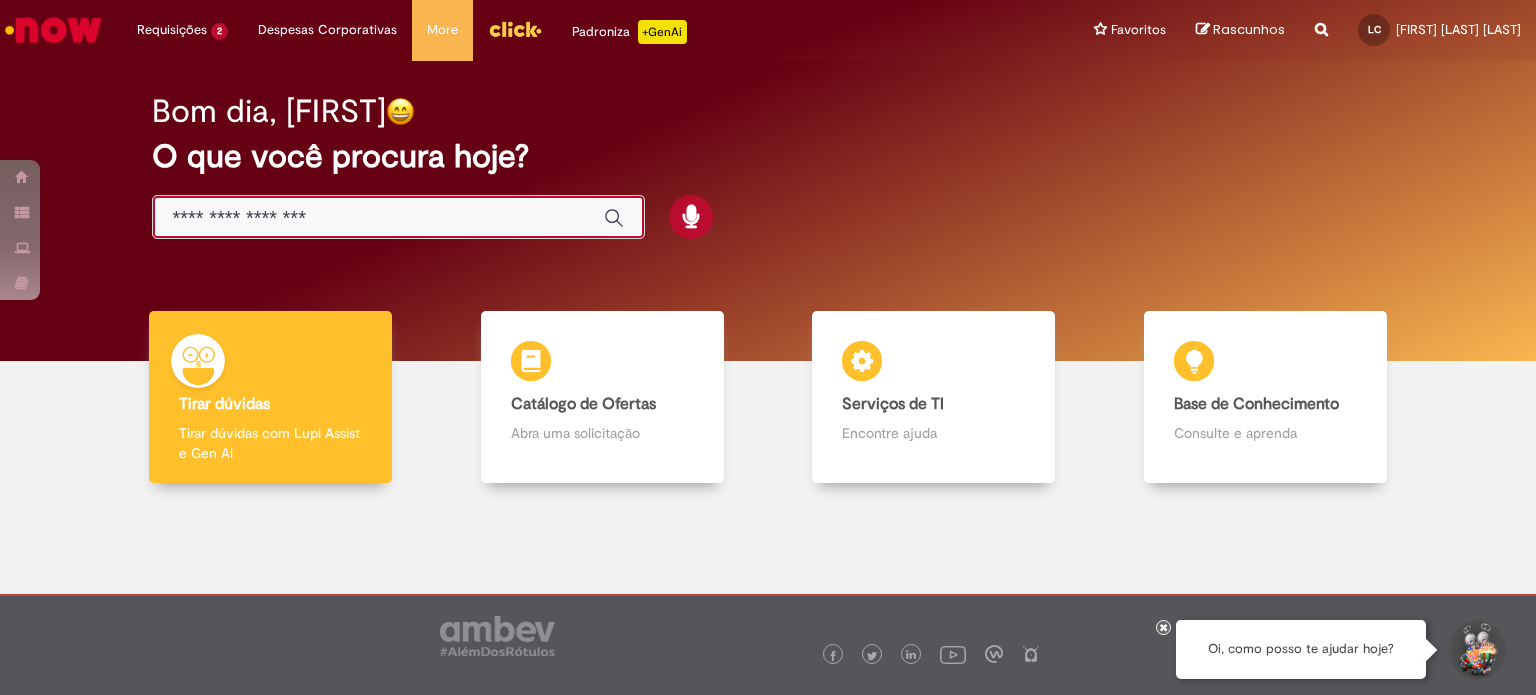 click at bounding box center [378, 218] 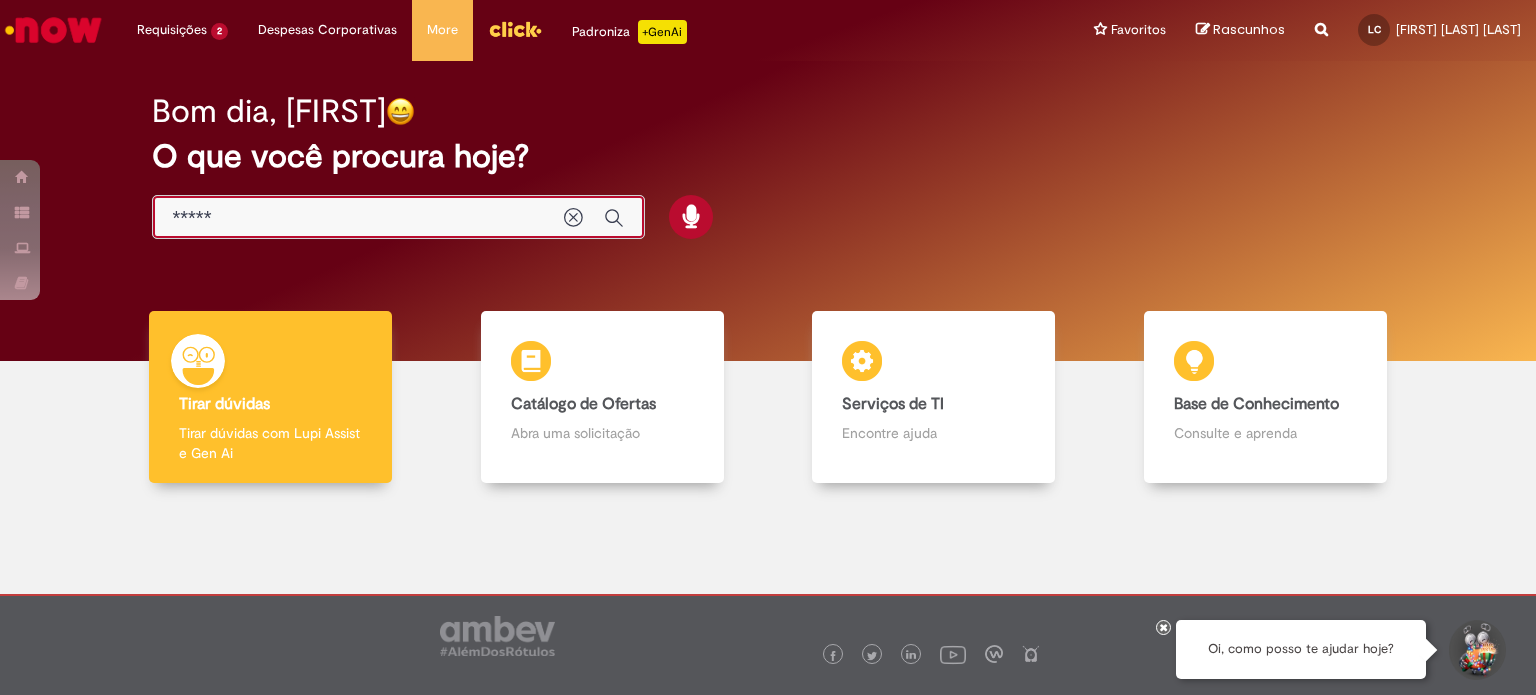 type on "******" 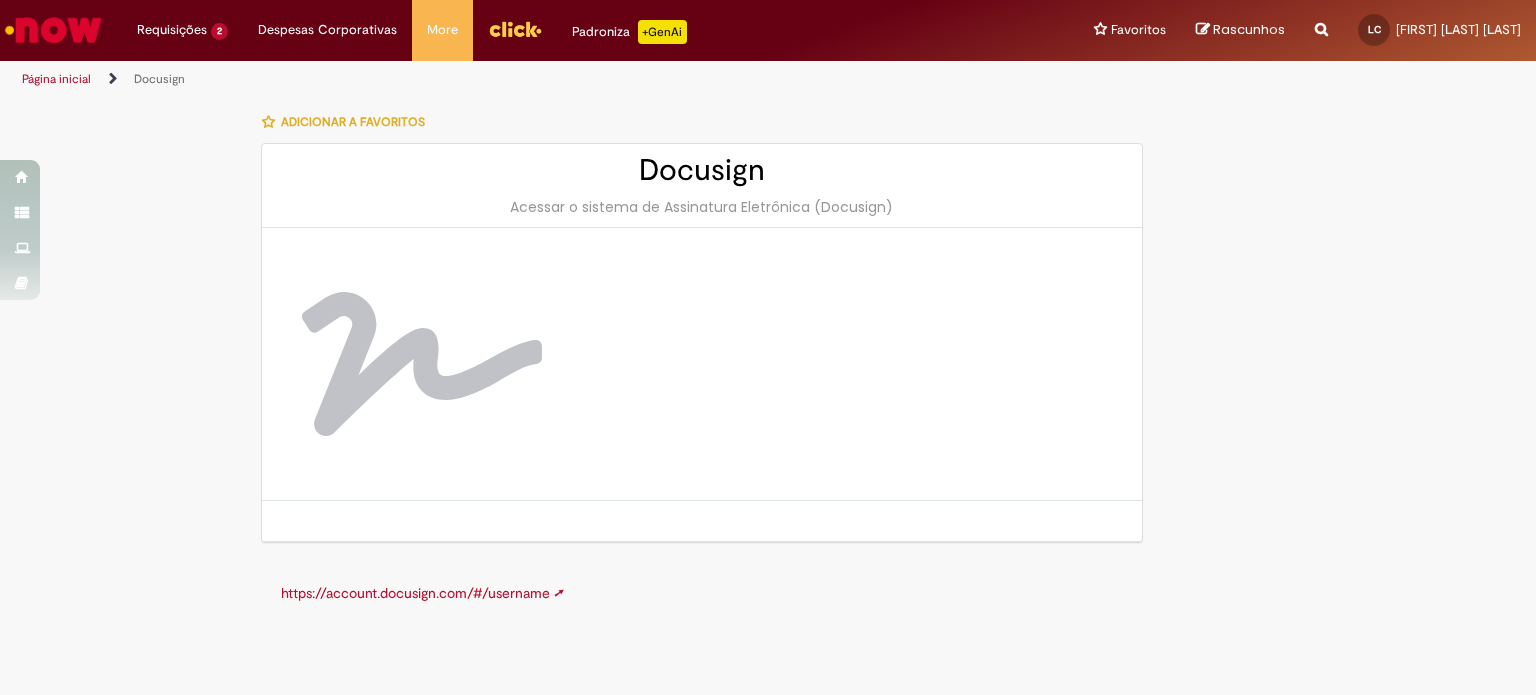 click on "https://account.docusign.com/#/username ➚" at bounding box center [422, 593] 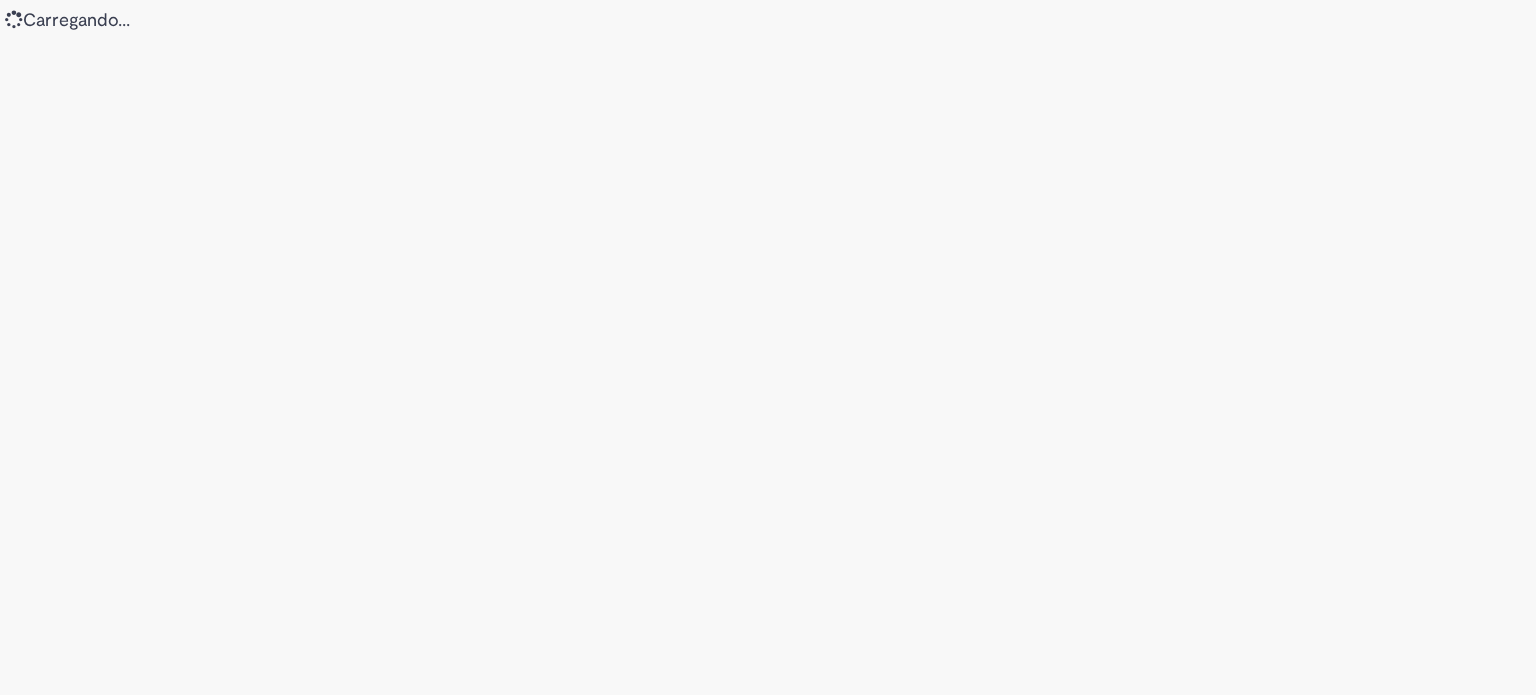 scroll, scrollTop: 0, scrollLeft: 0, axis: both 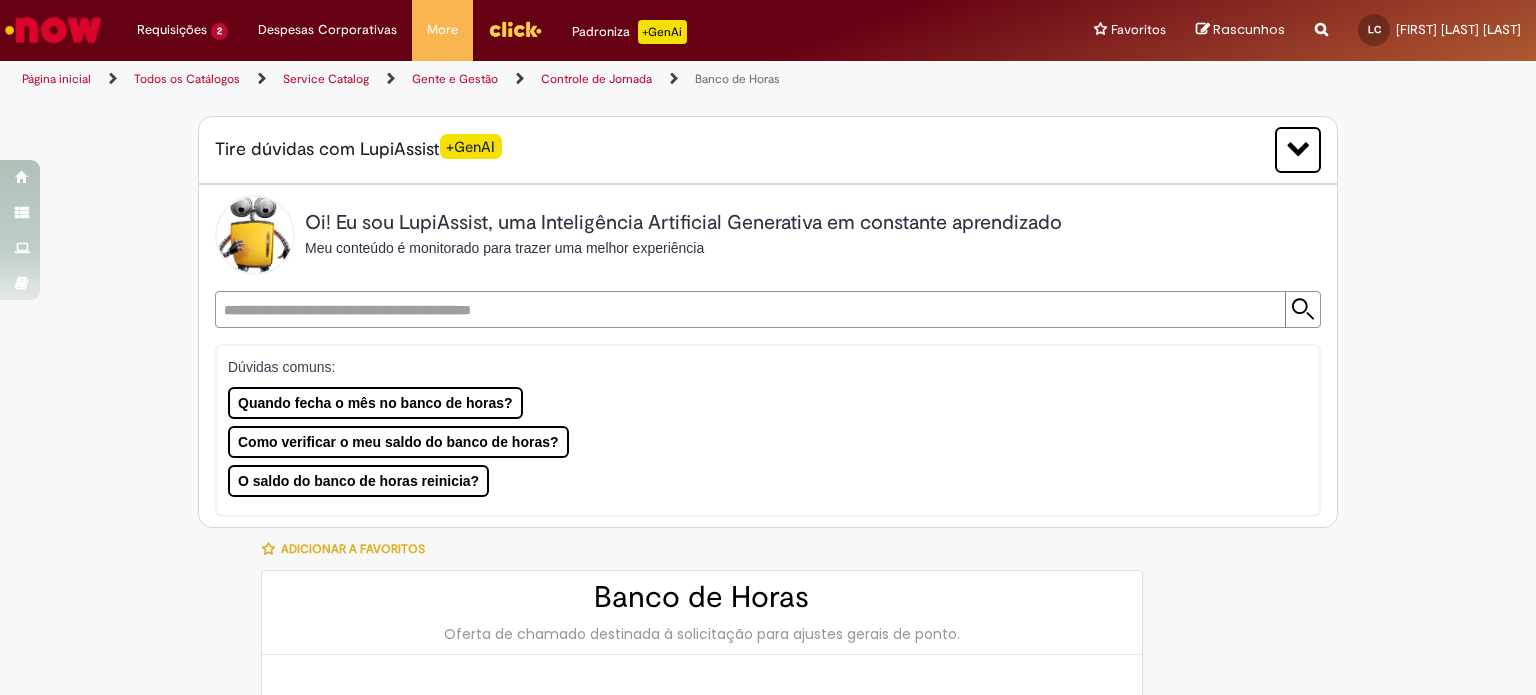 type on "********" 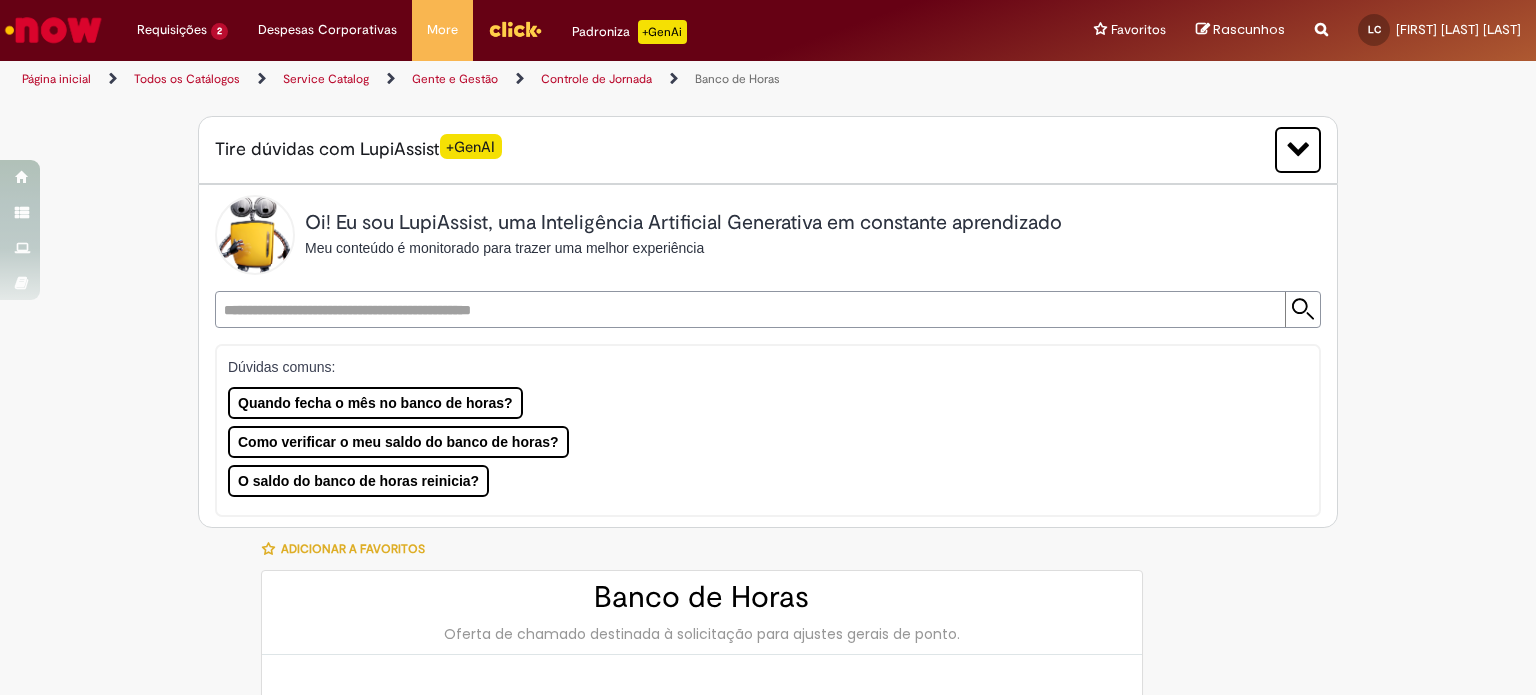 type on "**********" 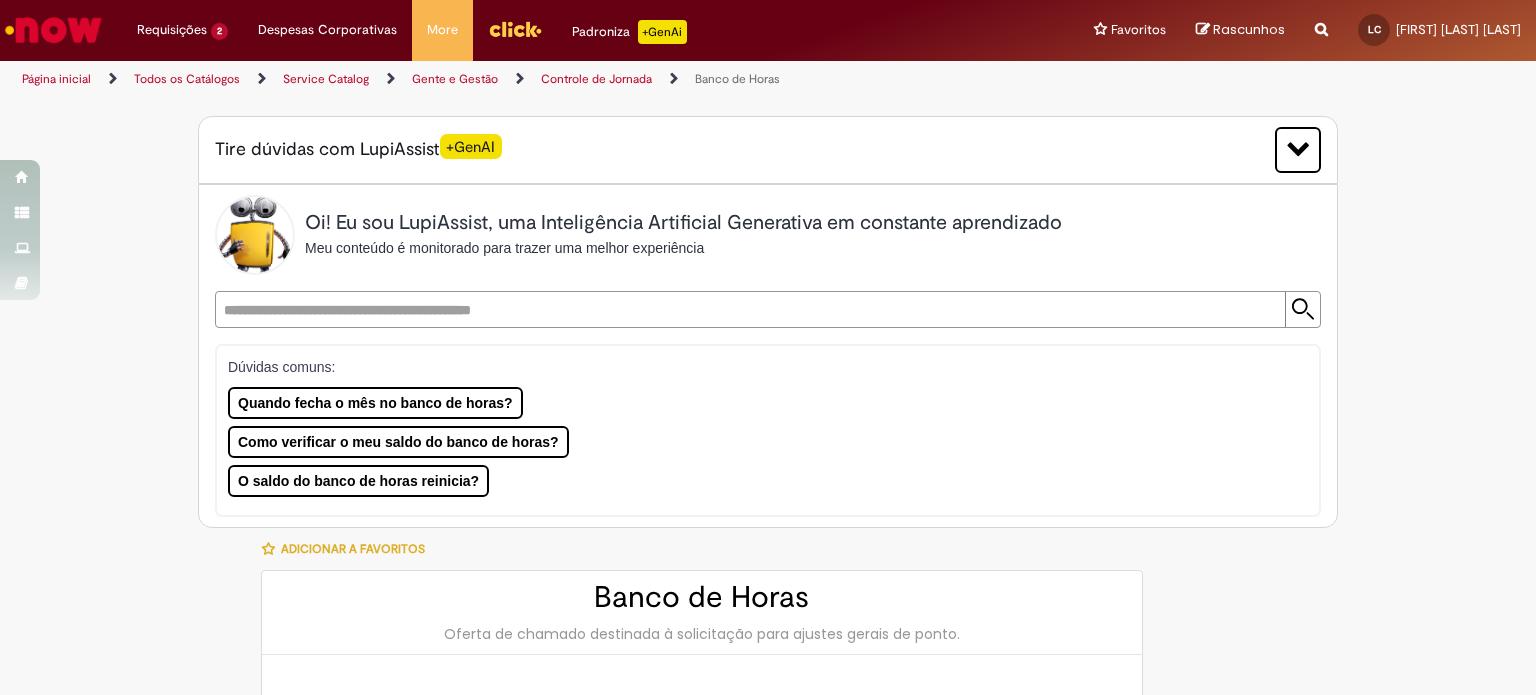 type on "**********" 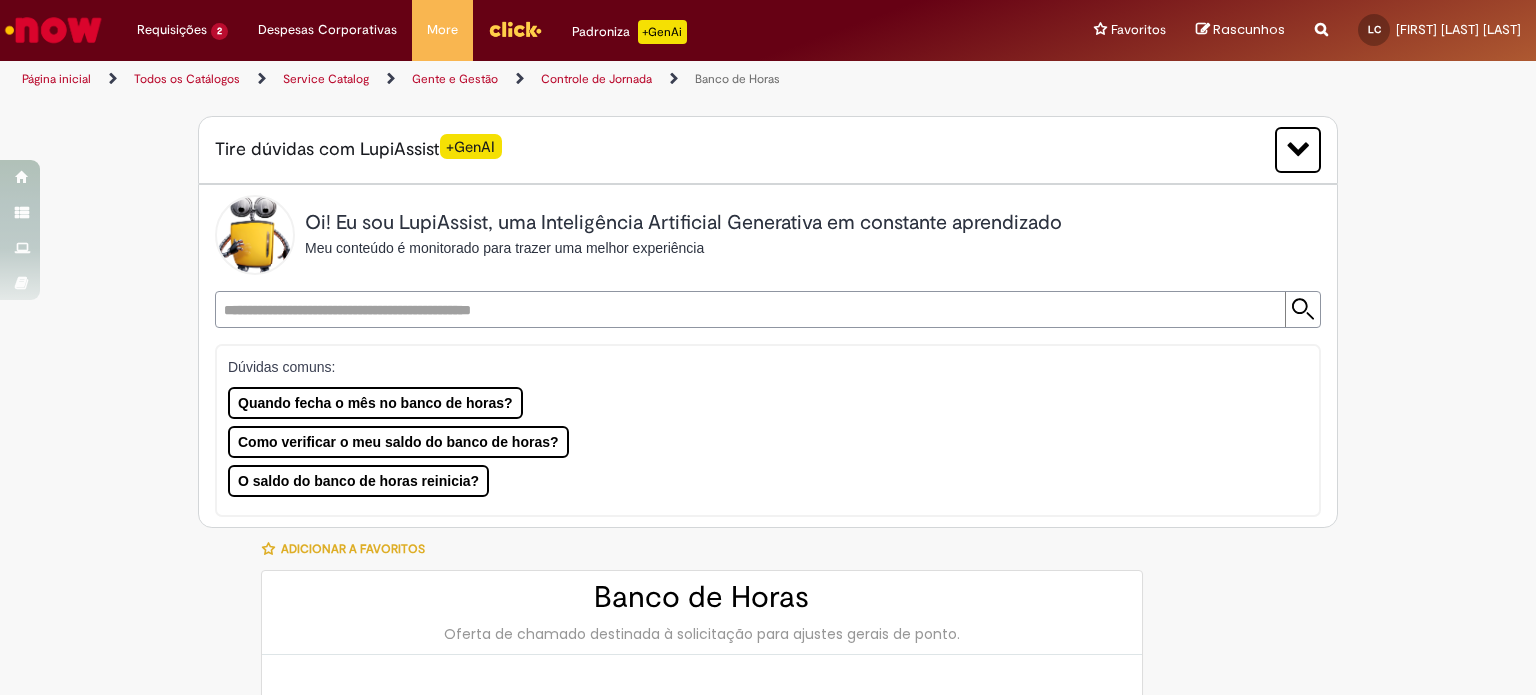type on "**********" 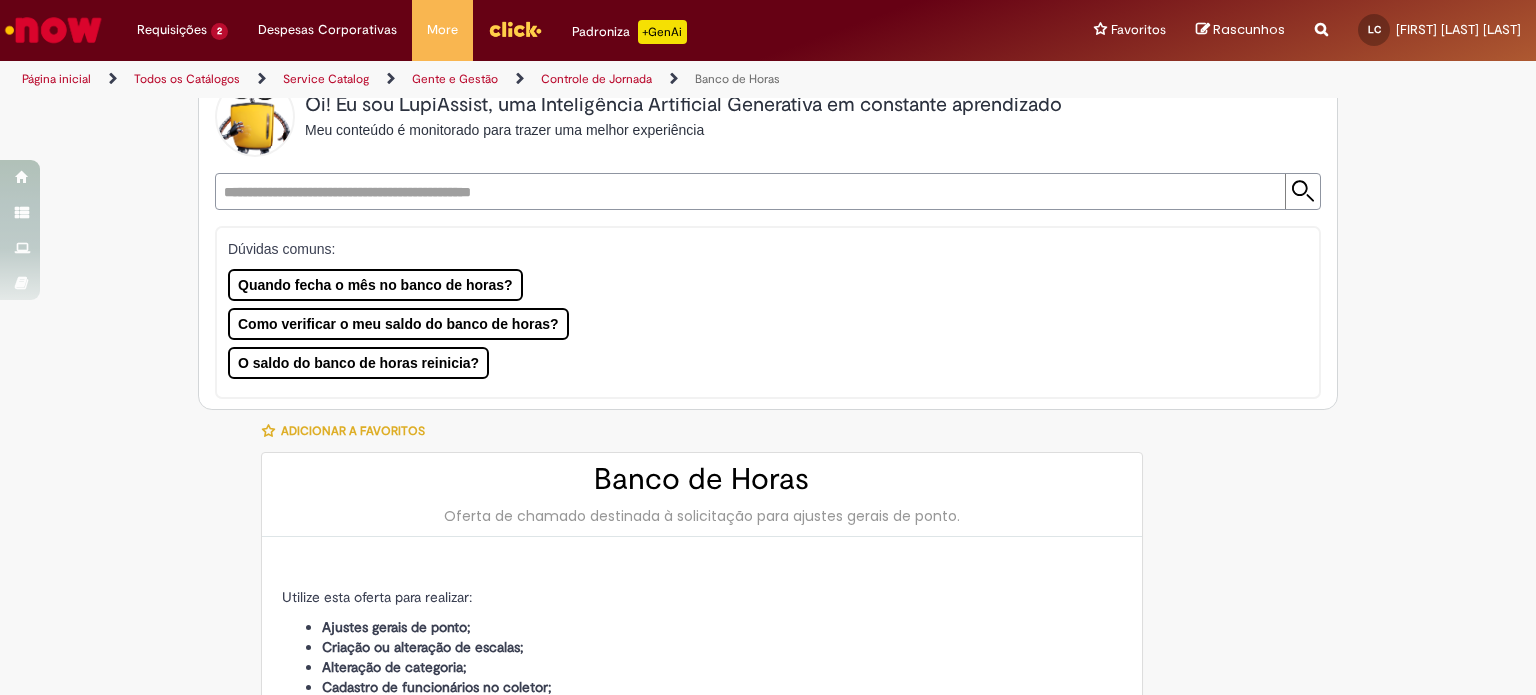 scroll, scrollTop: 0, scrollLeft: 0, axis: both 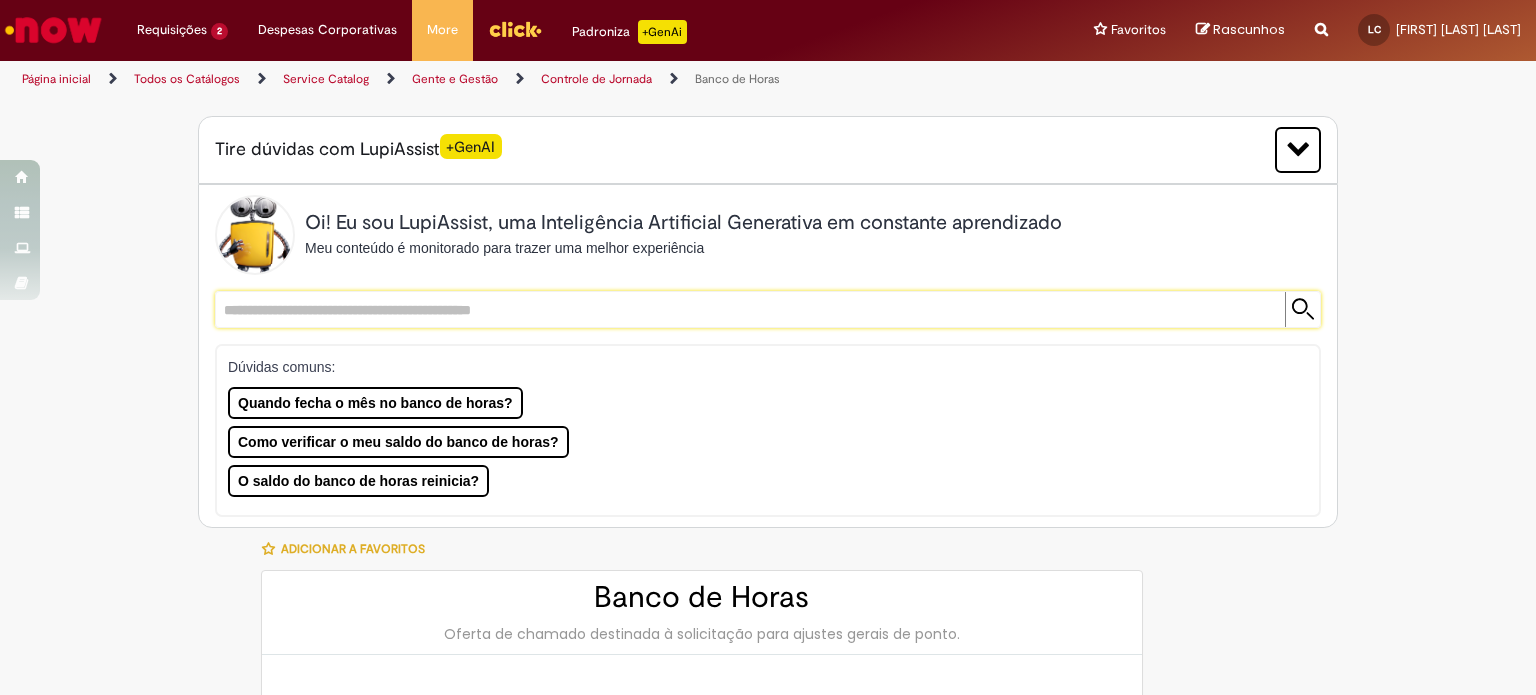 click at bounding box center (748, 309) 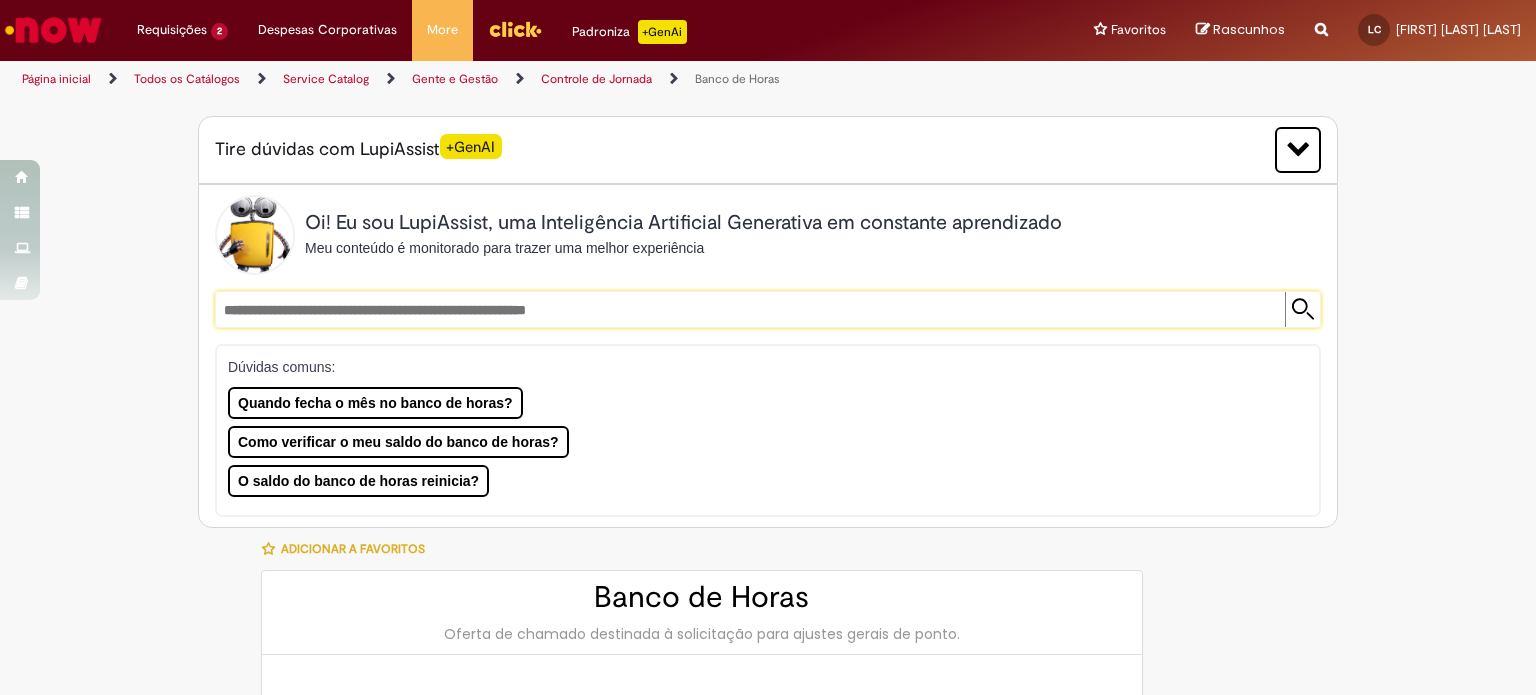 type on "**********" 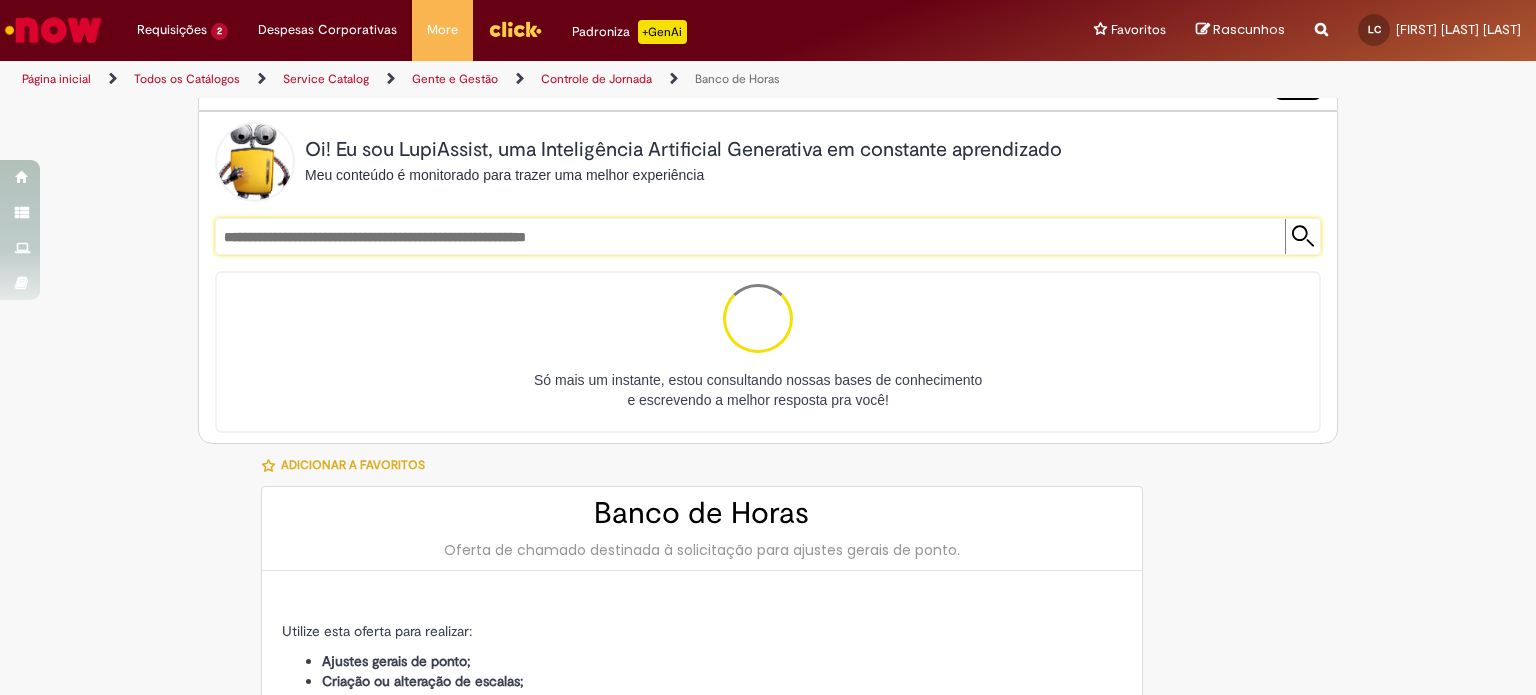 scroll, scrollTop: 71, scrollLeft: 0, axis: vertical 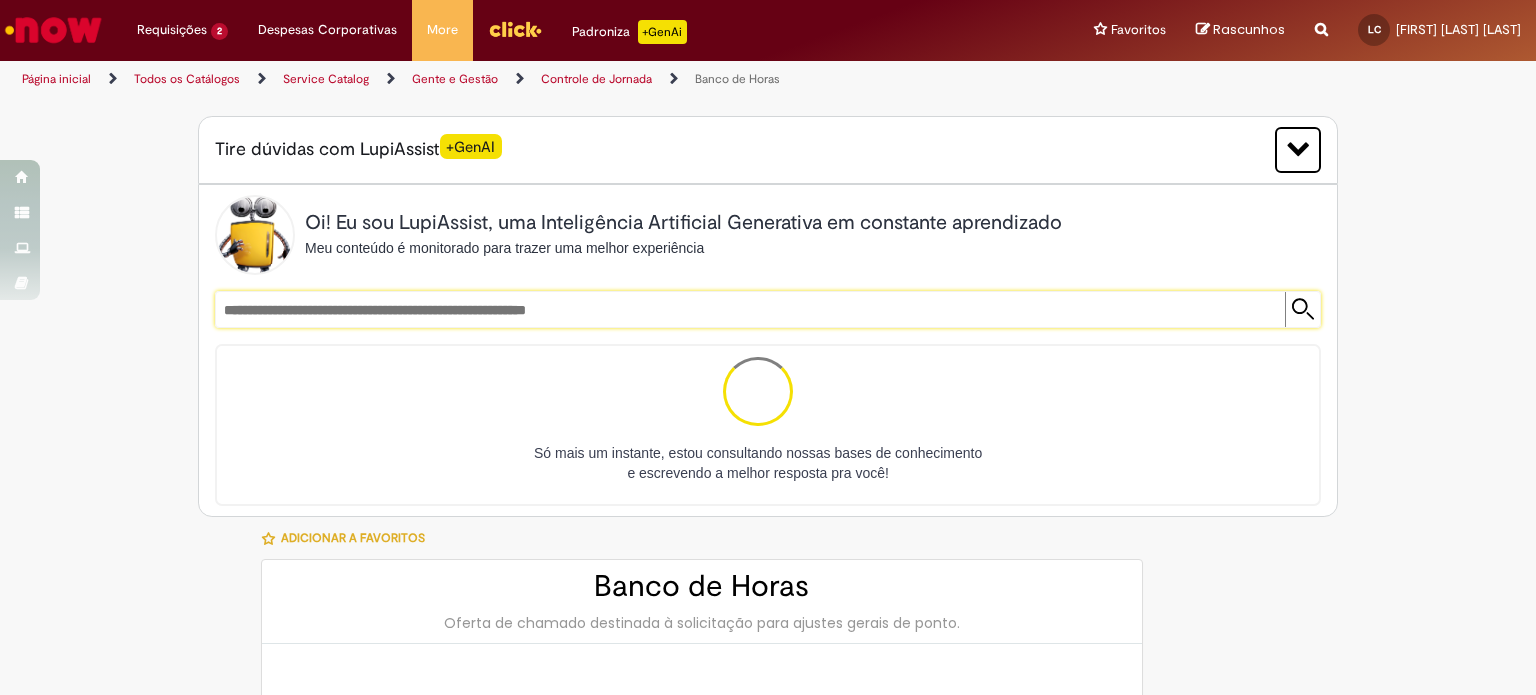 click on "Controle de Jornada" at bounding box center [596, 79] 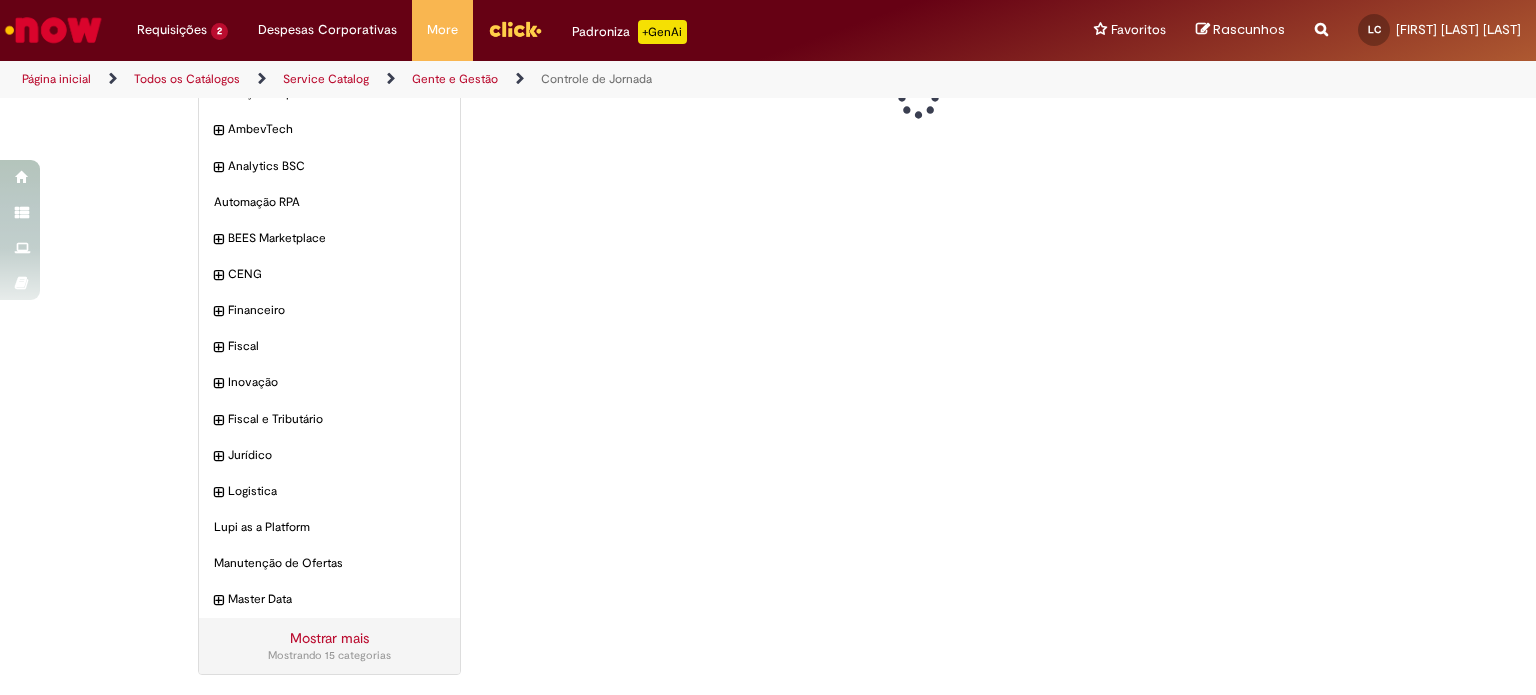 scroll, scrollTop: 0, scrollLeft: 0, axis: both 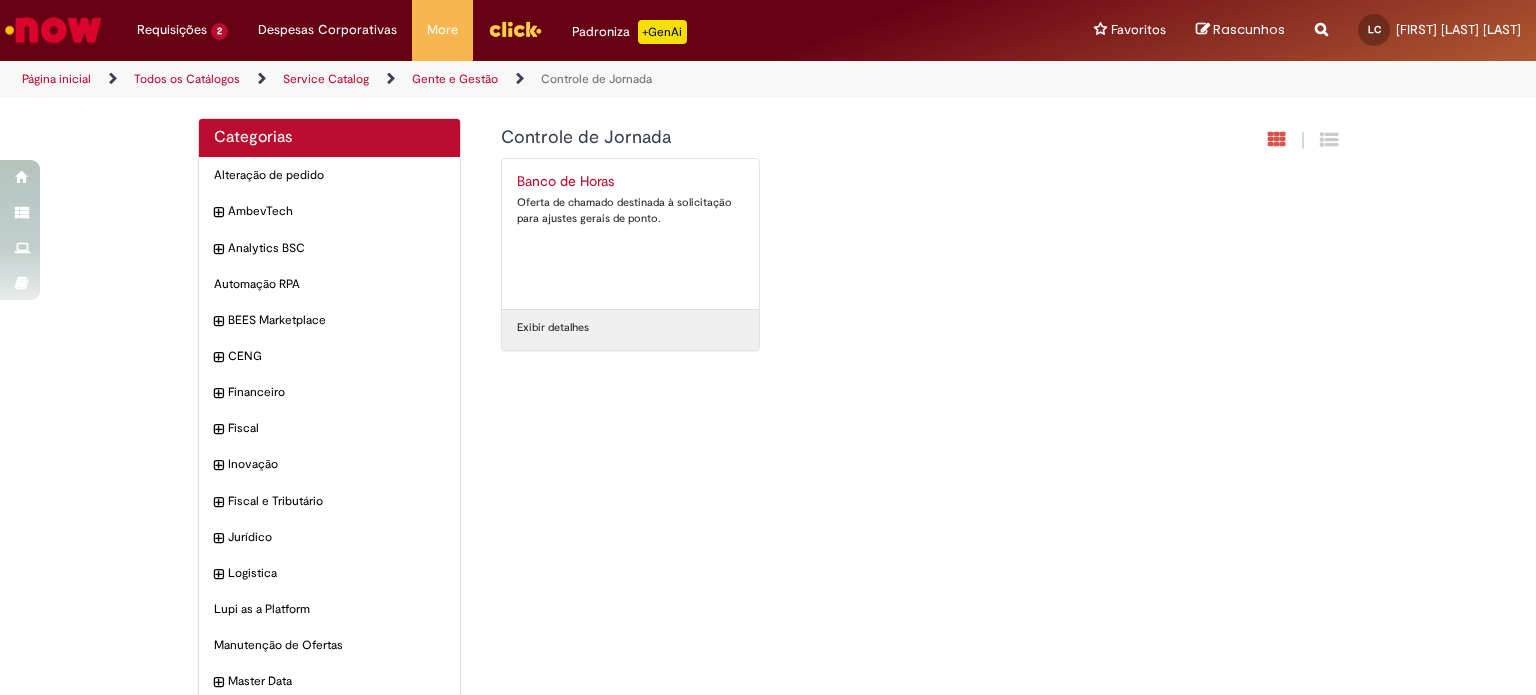 click on "Página inicial" at bounding box center (56, 79) 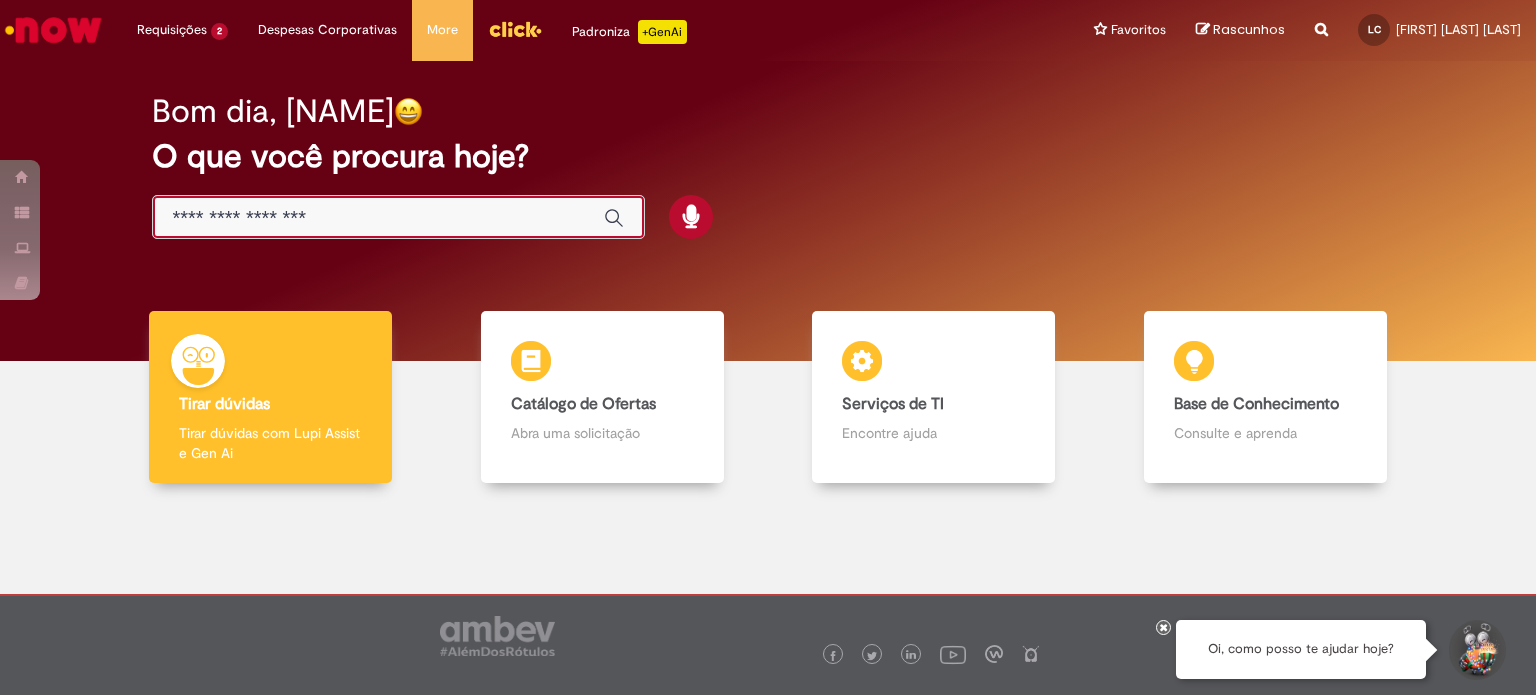 click at bounding box center [378, 218] 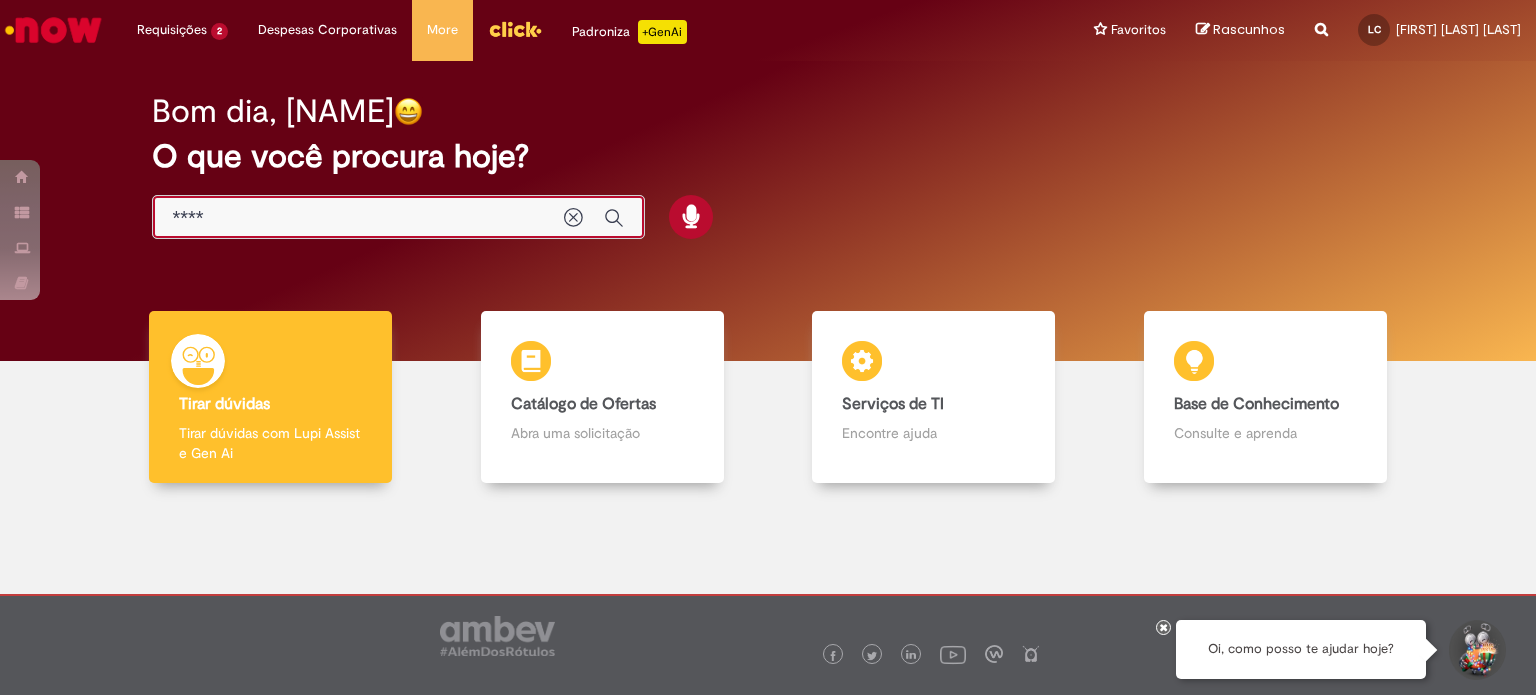 type on "*****" 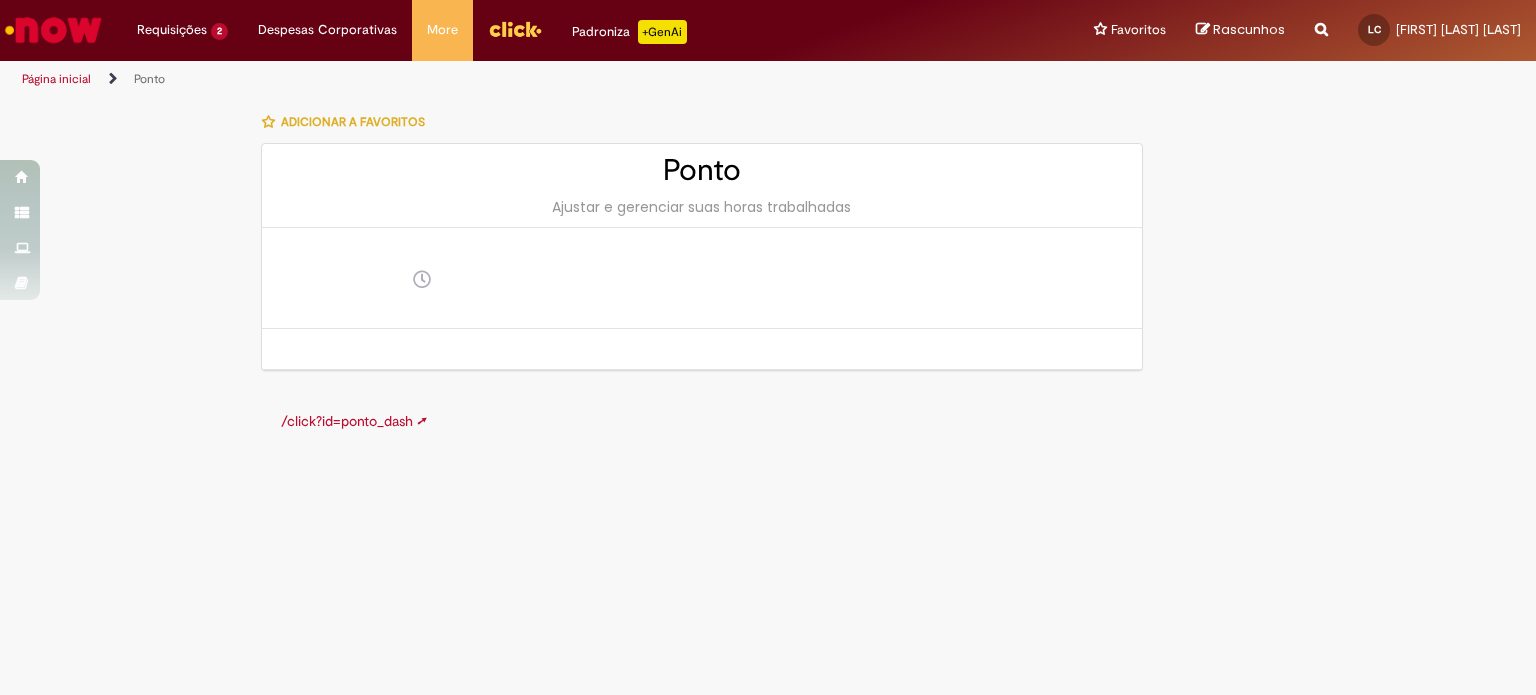 click on "Página inicial" at bounding box center (56, 79) 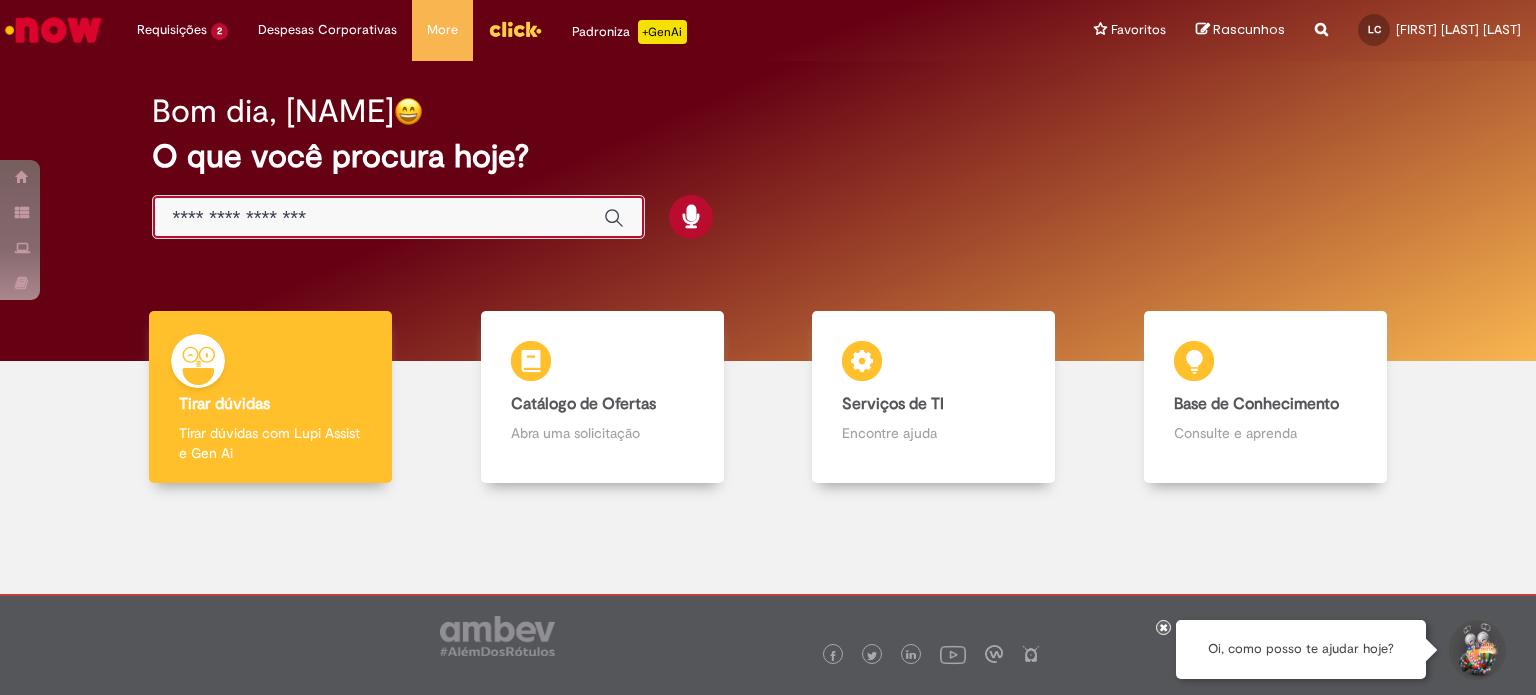click at bounding box center [378, 218] 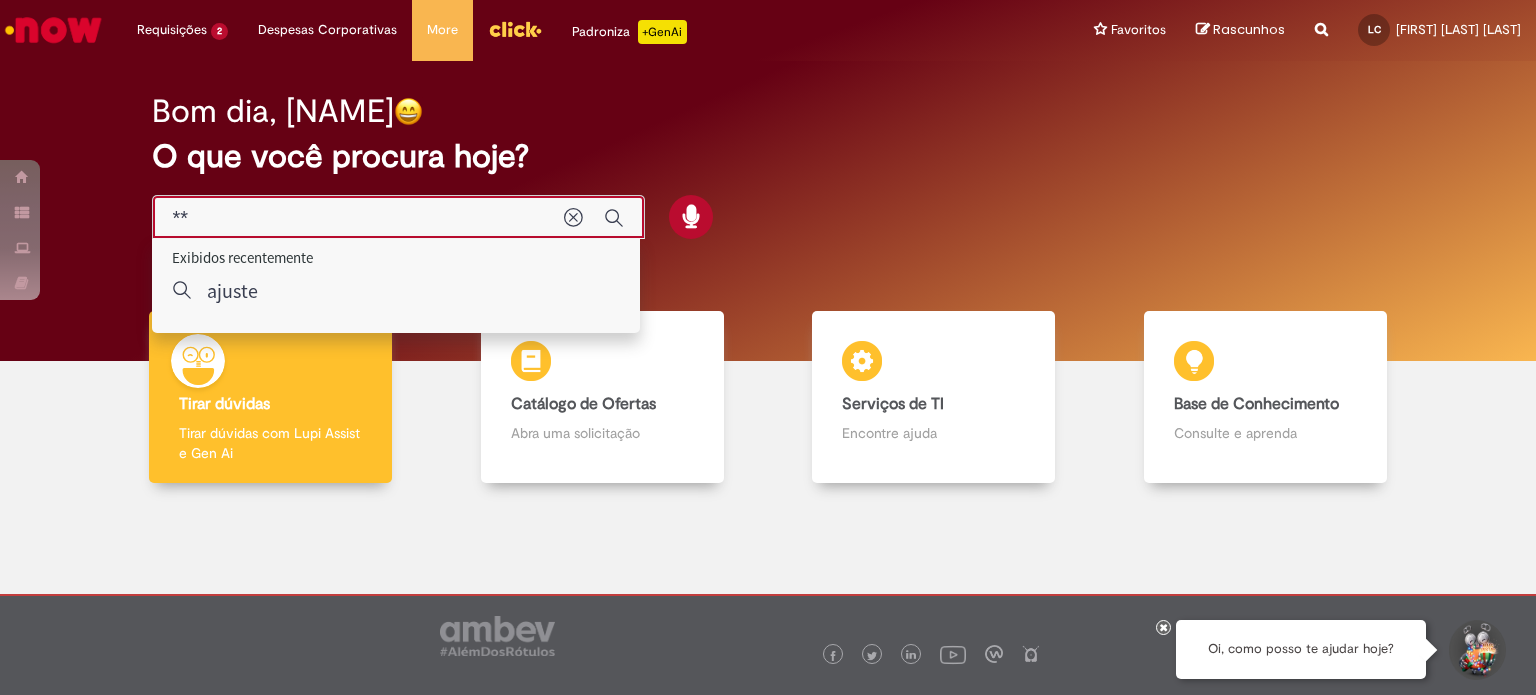 type on "*" 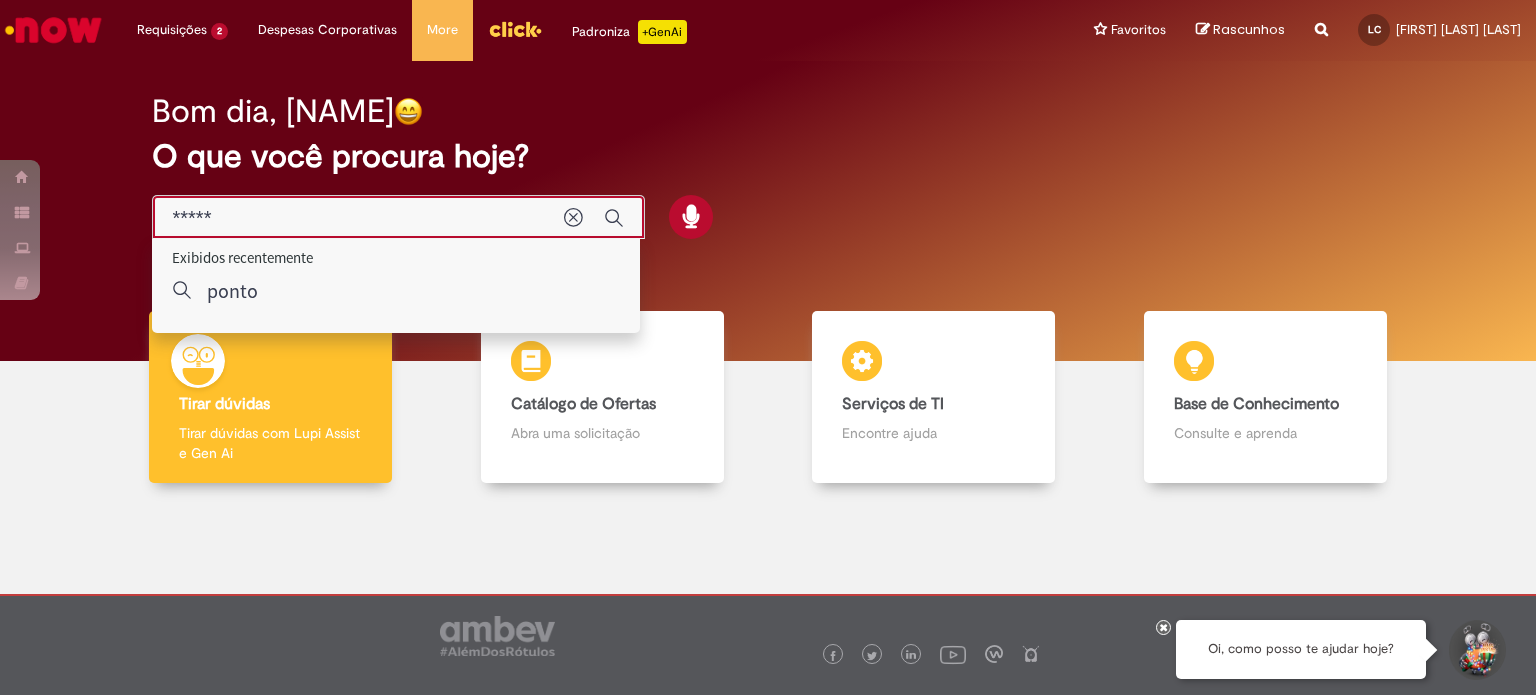 type on "*****" 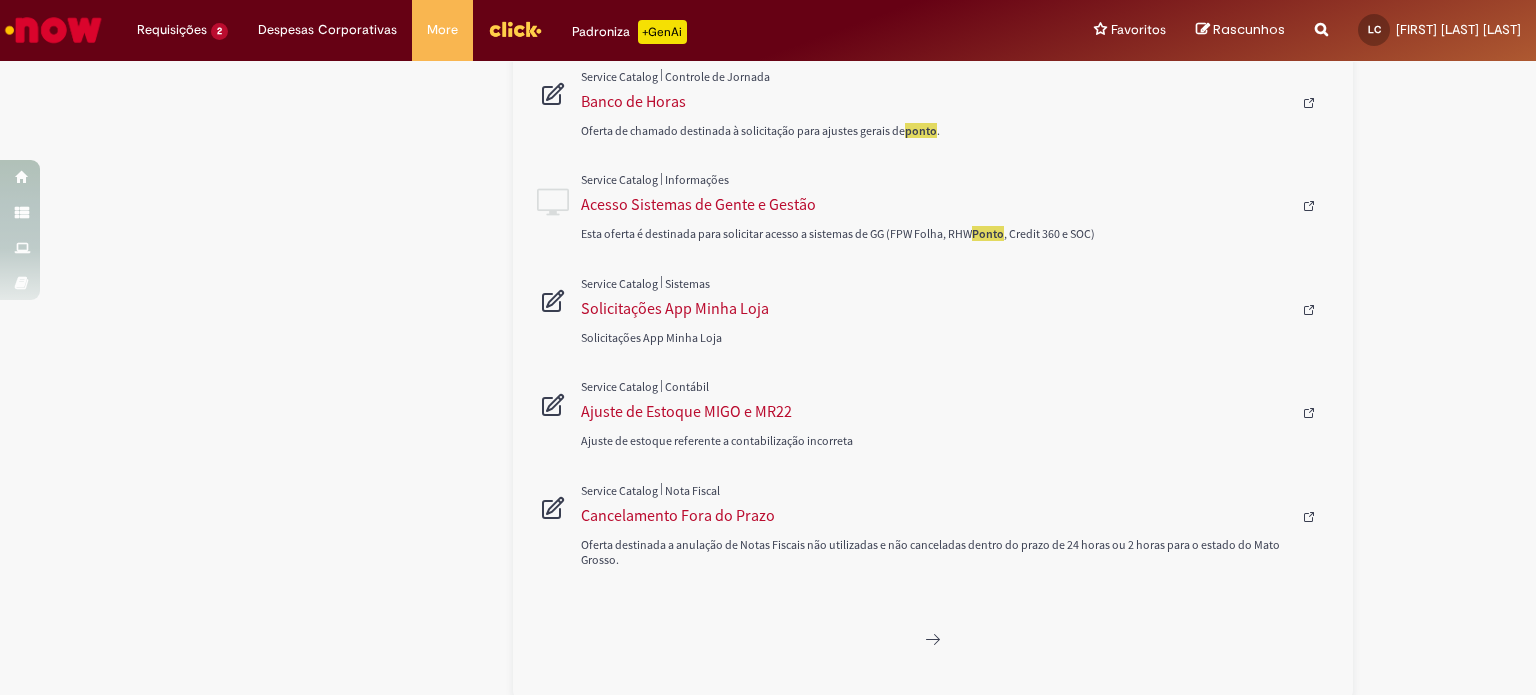 scroll, scrollTop: 1283, scrollLeft: 0, axis: vertical 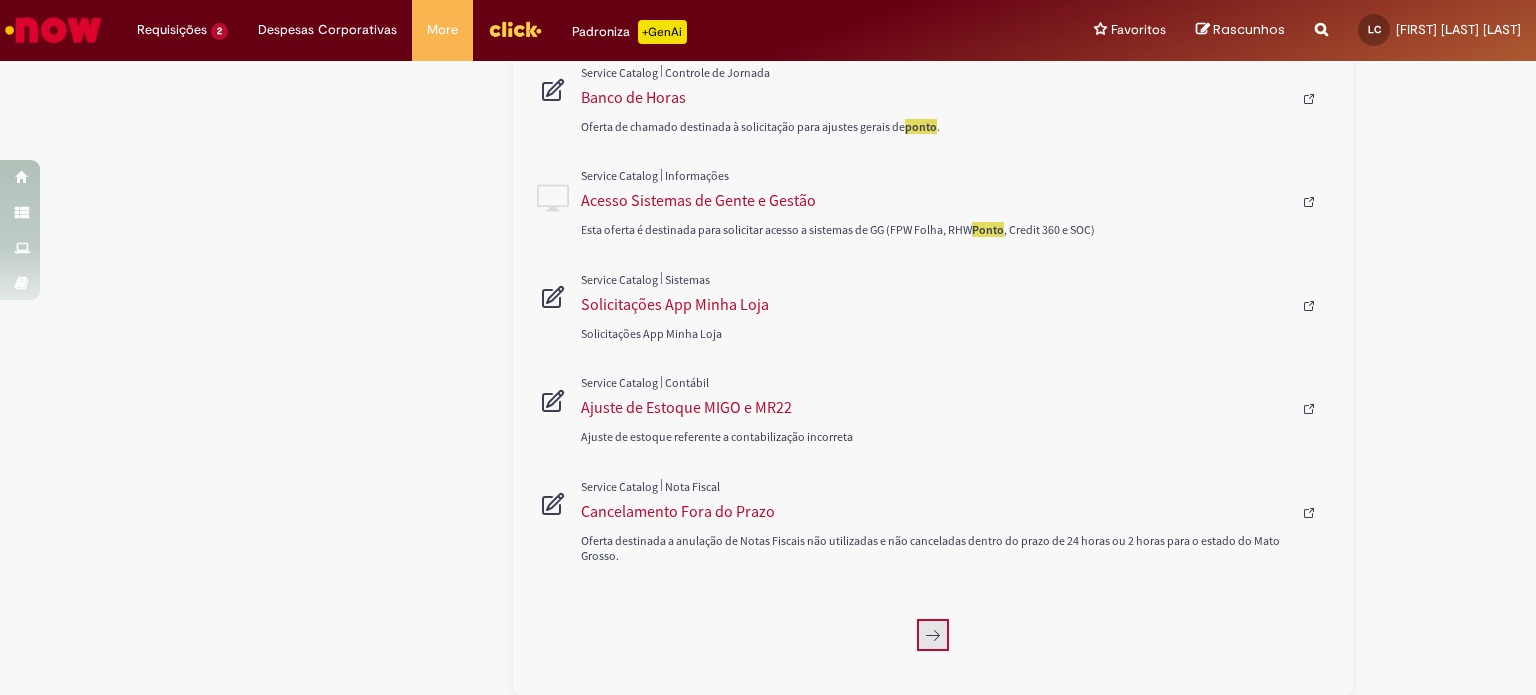 click at bounding box center (933, 635) 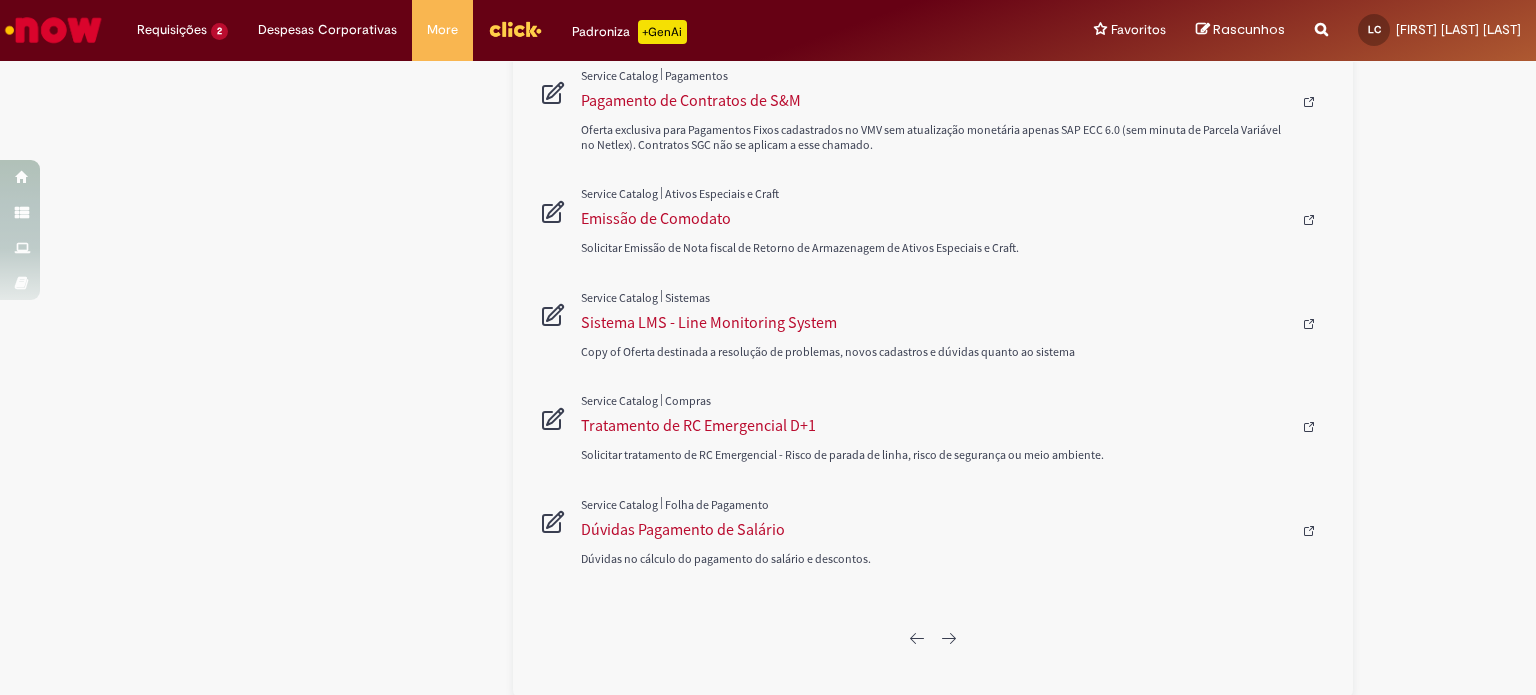 scroll, scrollTop: 1171, scrollLeft: 0, axis: vertical 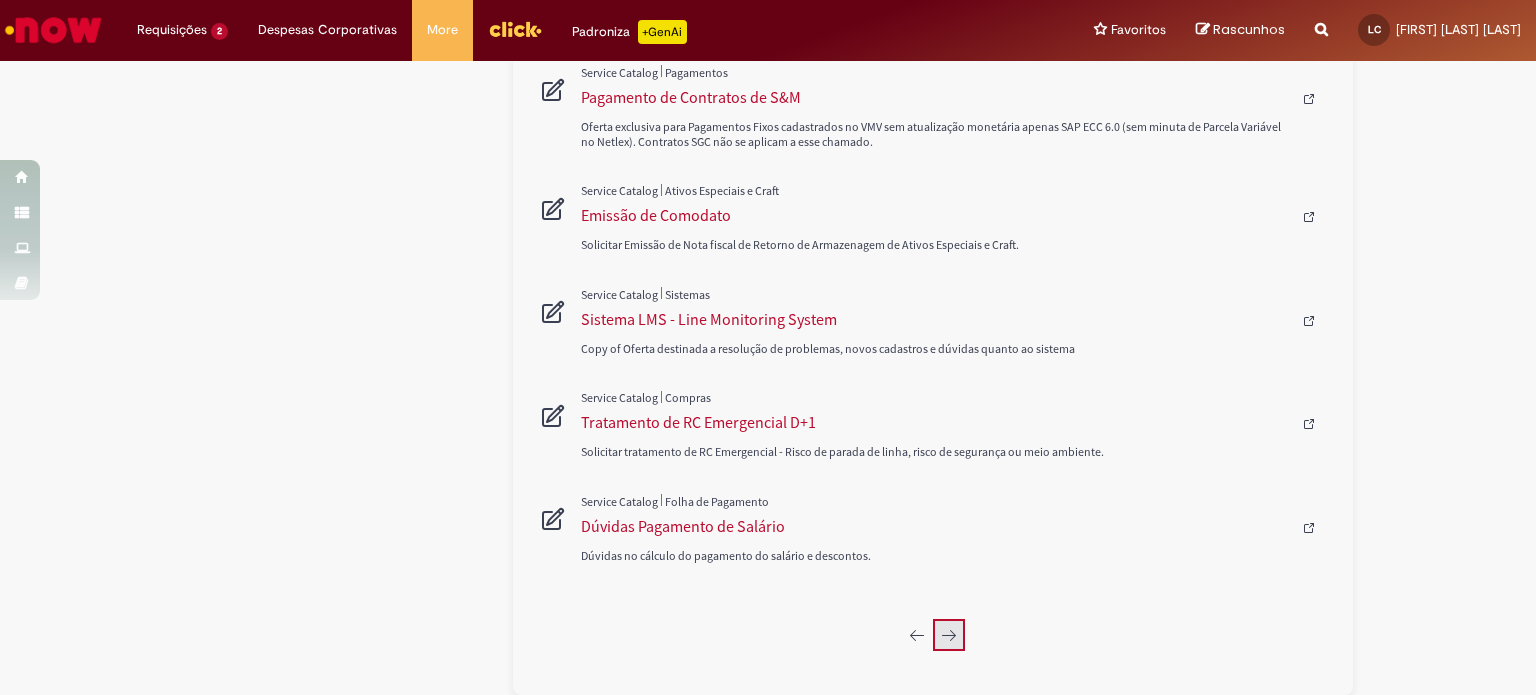click at bounding box center (949, 635) 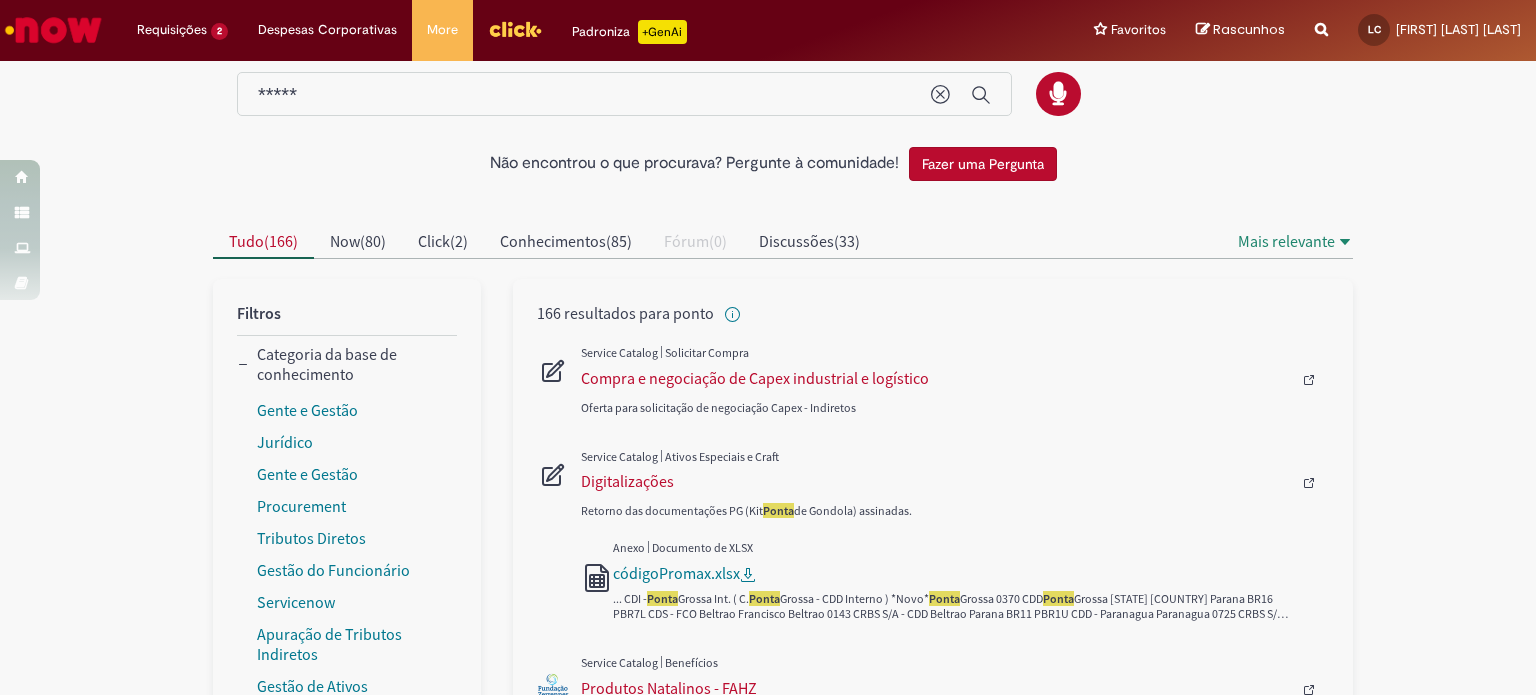 scroll, scrollTop: 0, scrollLeft: 0, axis: both 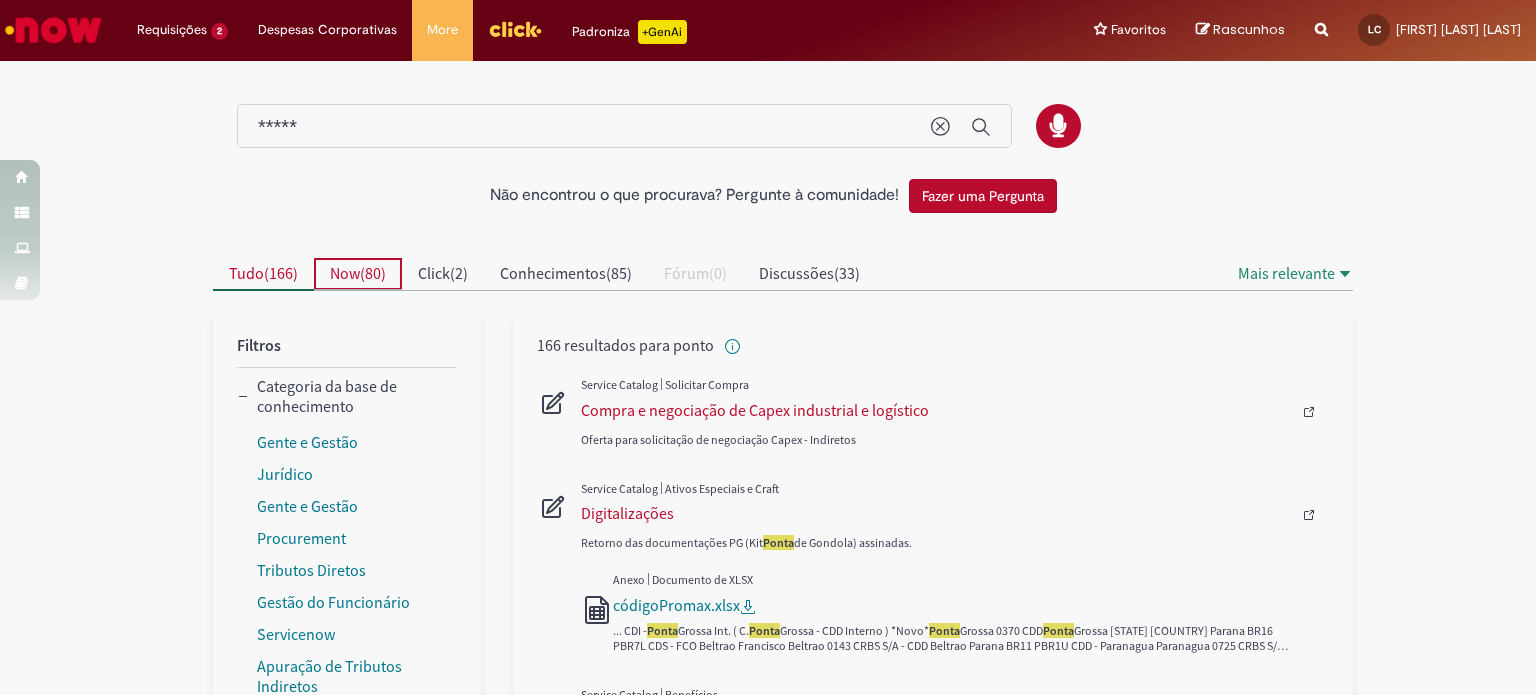 click on "Now  ( 80 )" at bounding box center [358, 274] 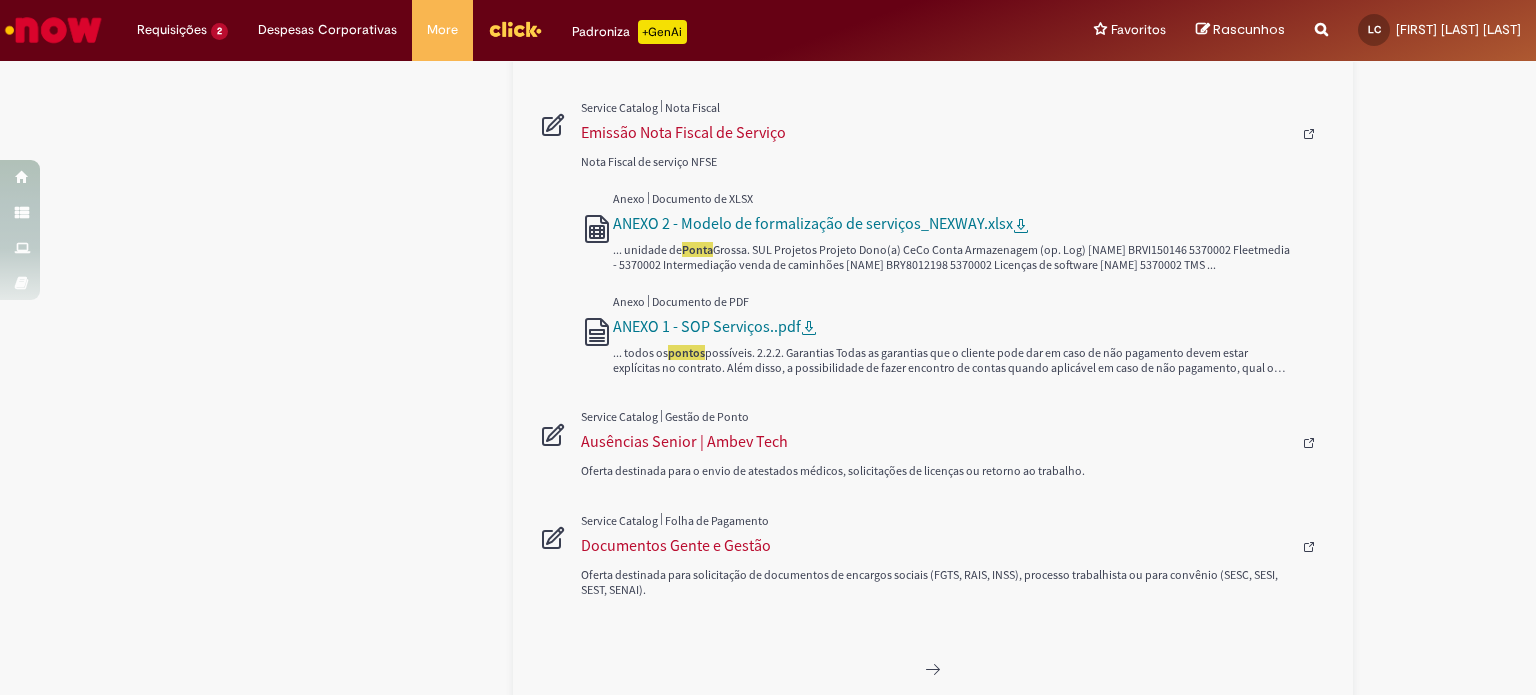 scroll, scrollTop: 1584, scrollLeft: 0, axis: vertical 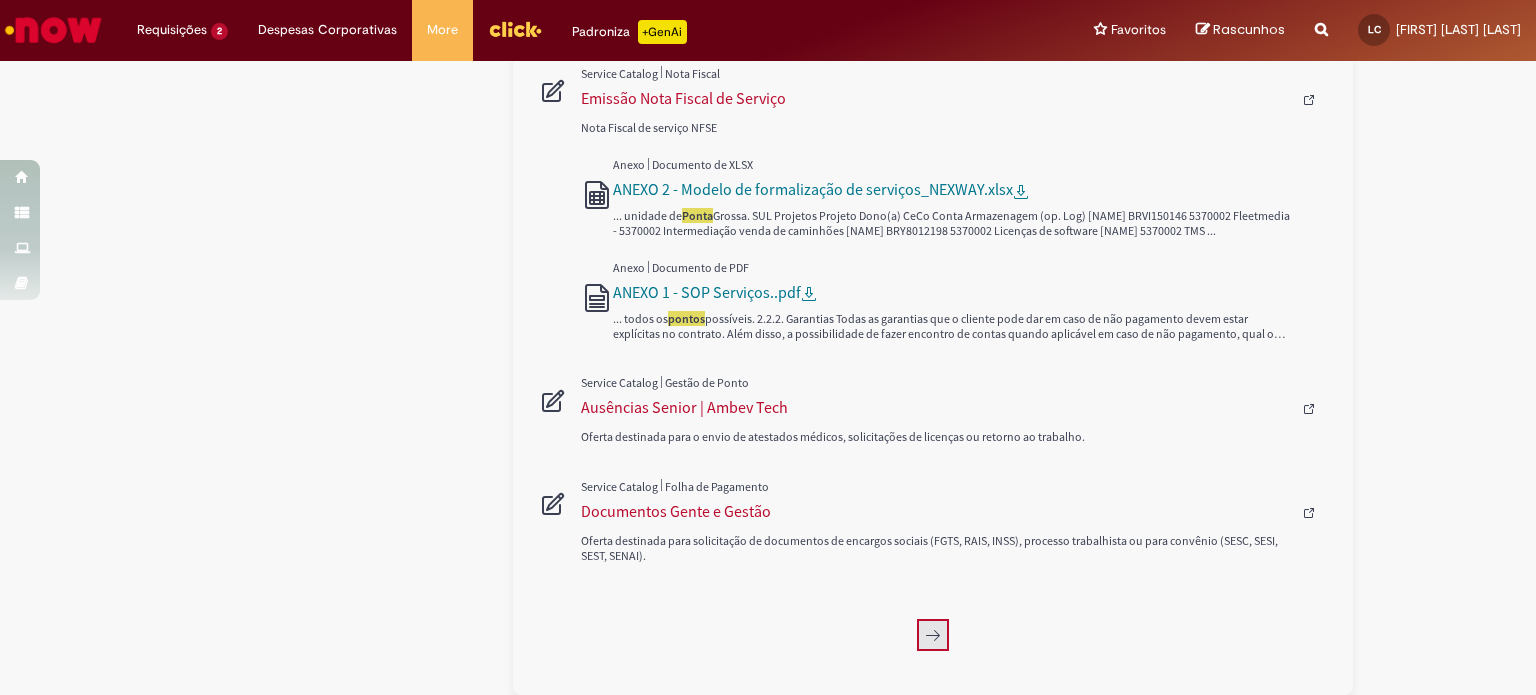 click 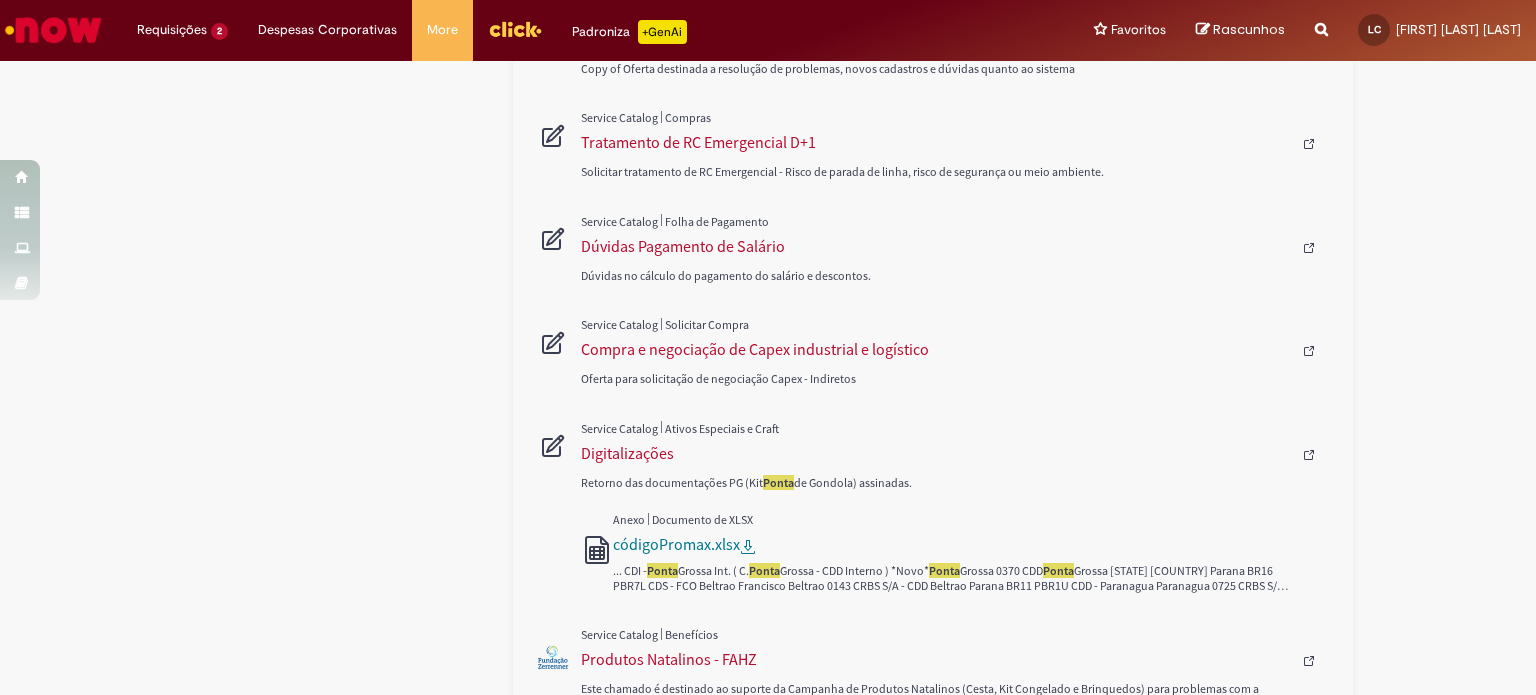 scroll, scrollTop: 949, scrollLeft: 0, axis: vertical 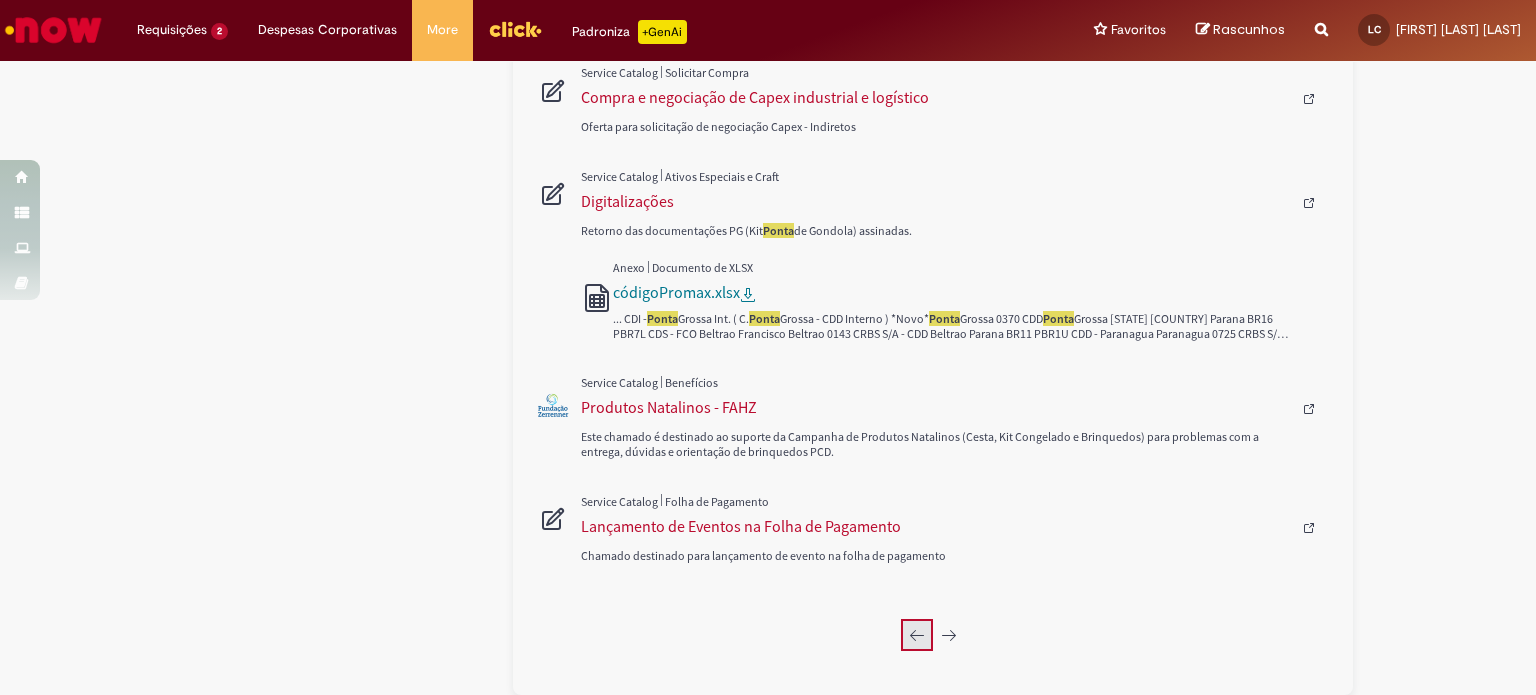 click 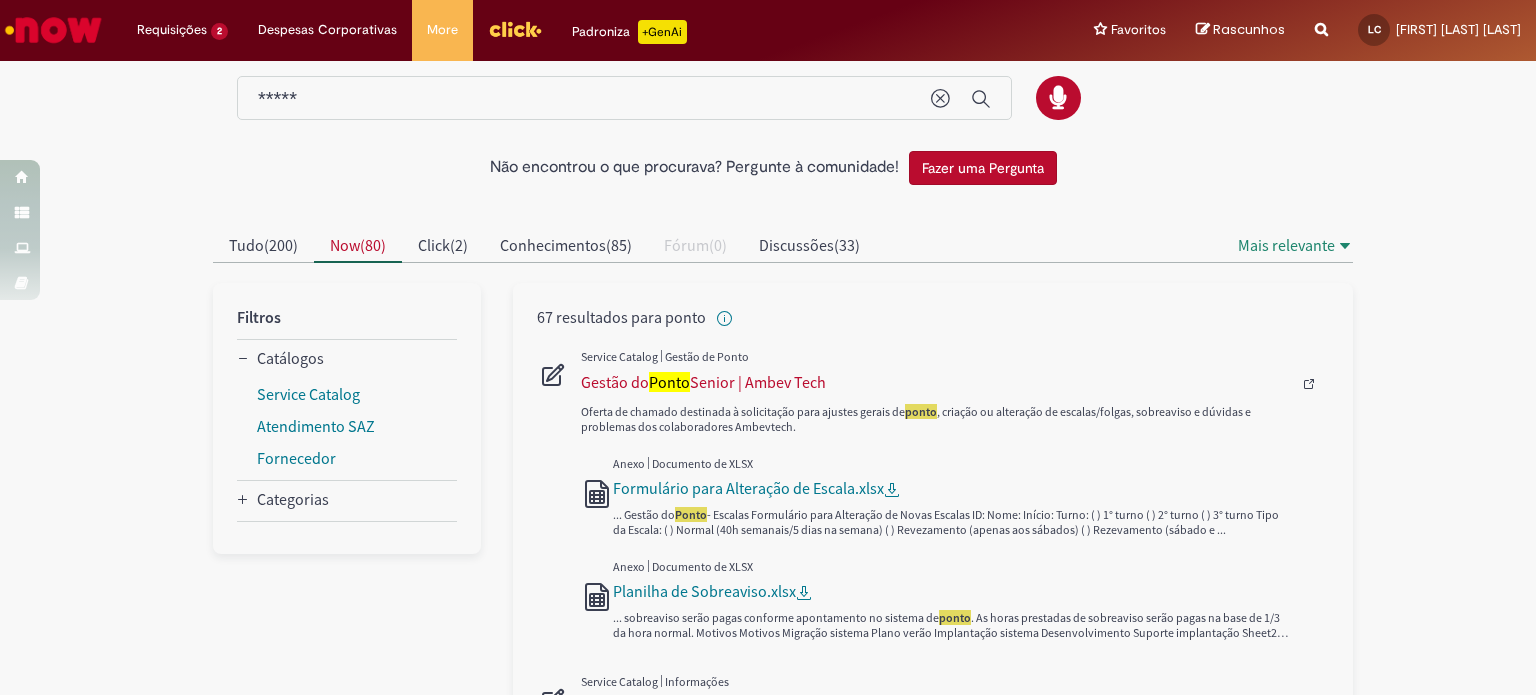 scroll, scrollTop: 0, scrollLeft: 0, axis: both 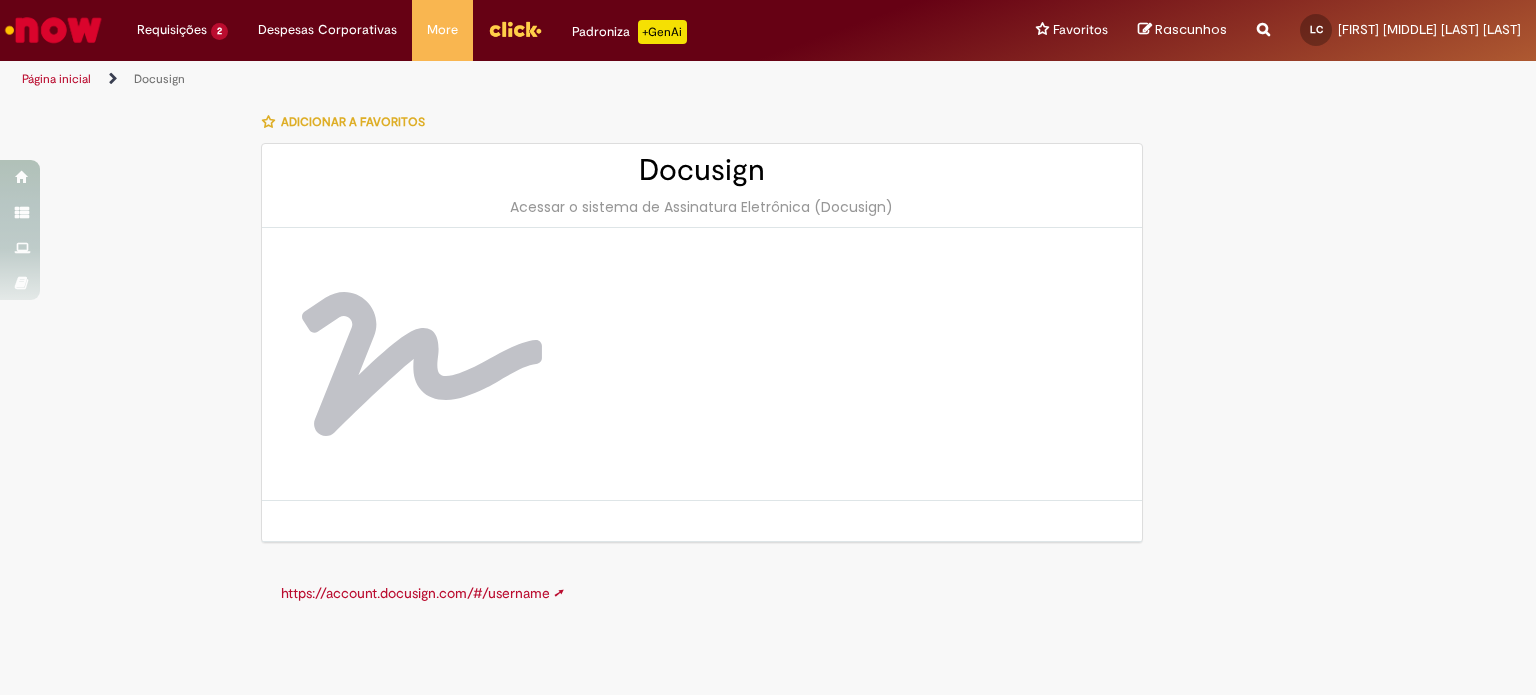 click at bounding box center (515, 29) 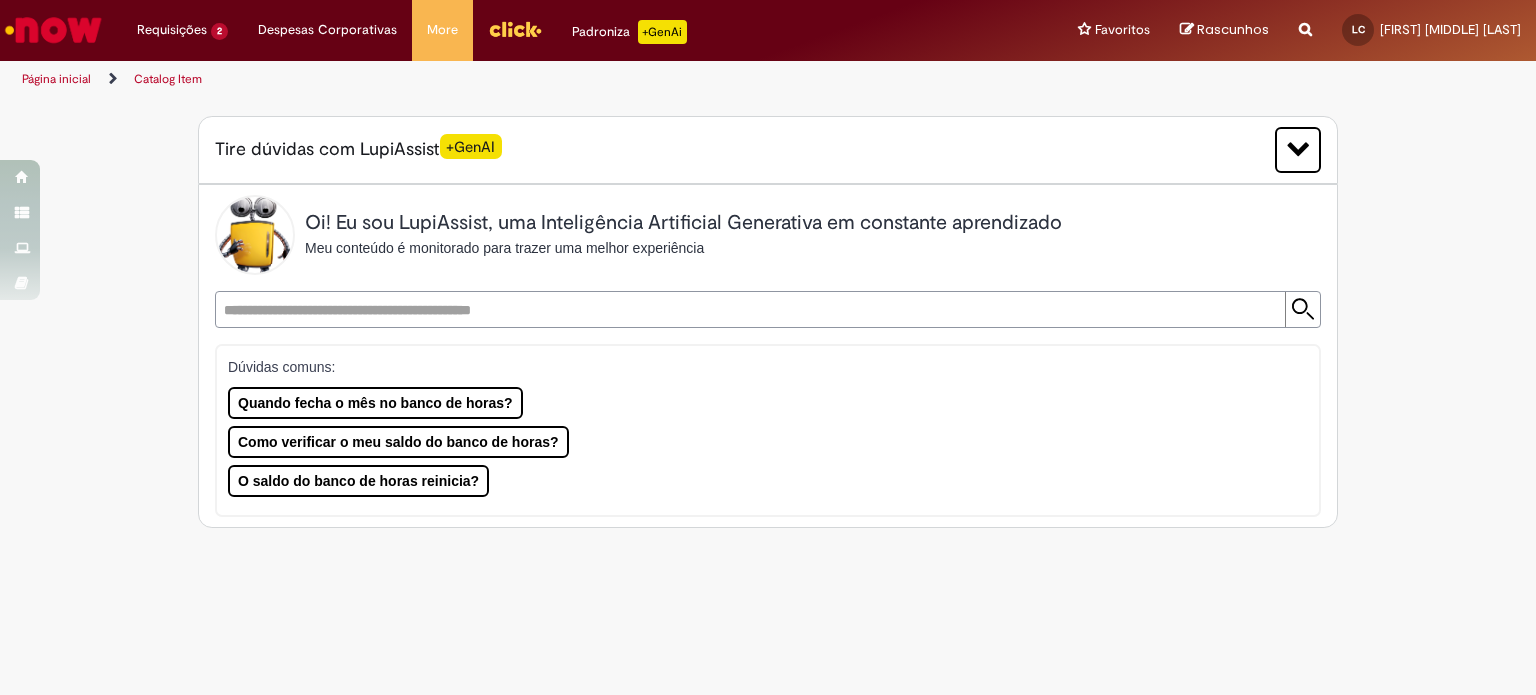scroll, scrollTop: 0, scrollLeft: 0, axis: both 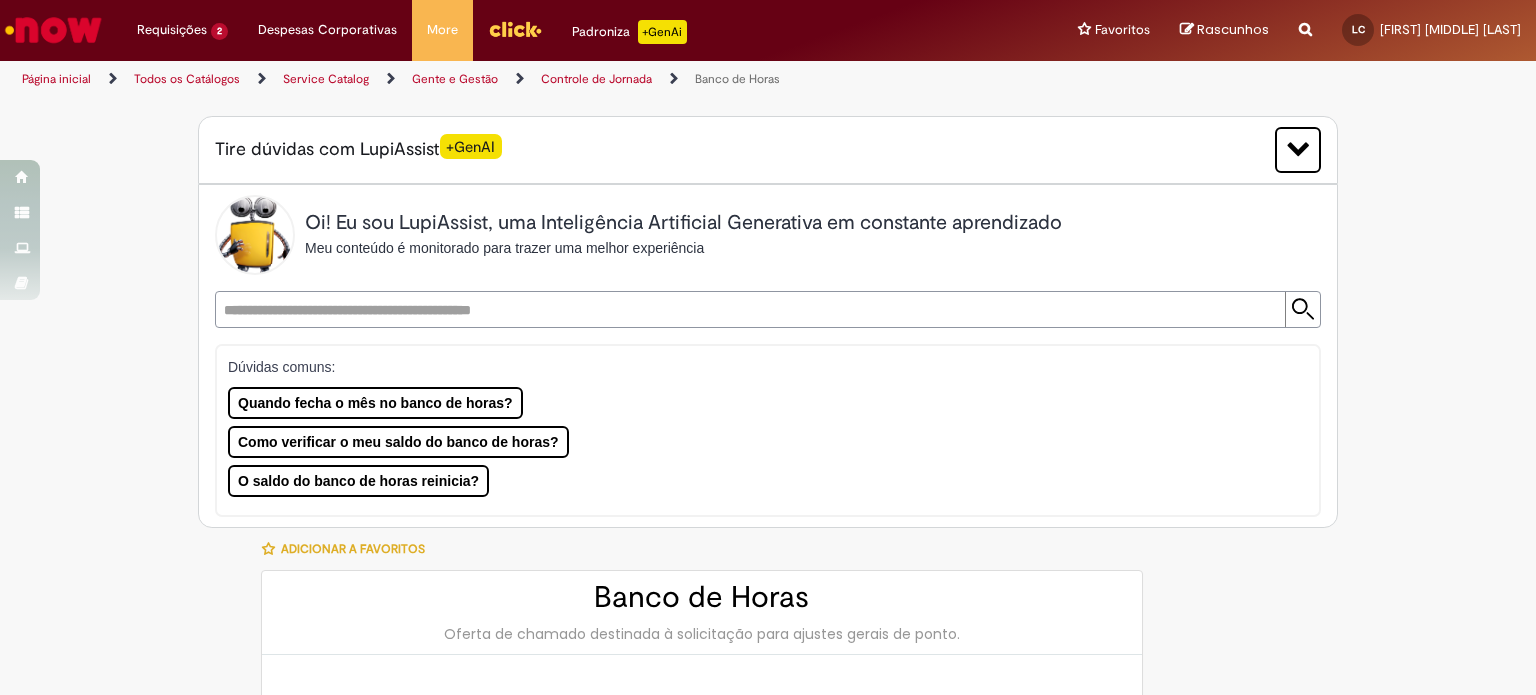 type on "********" 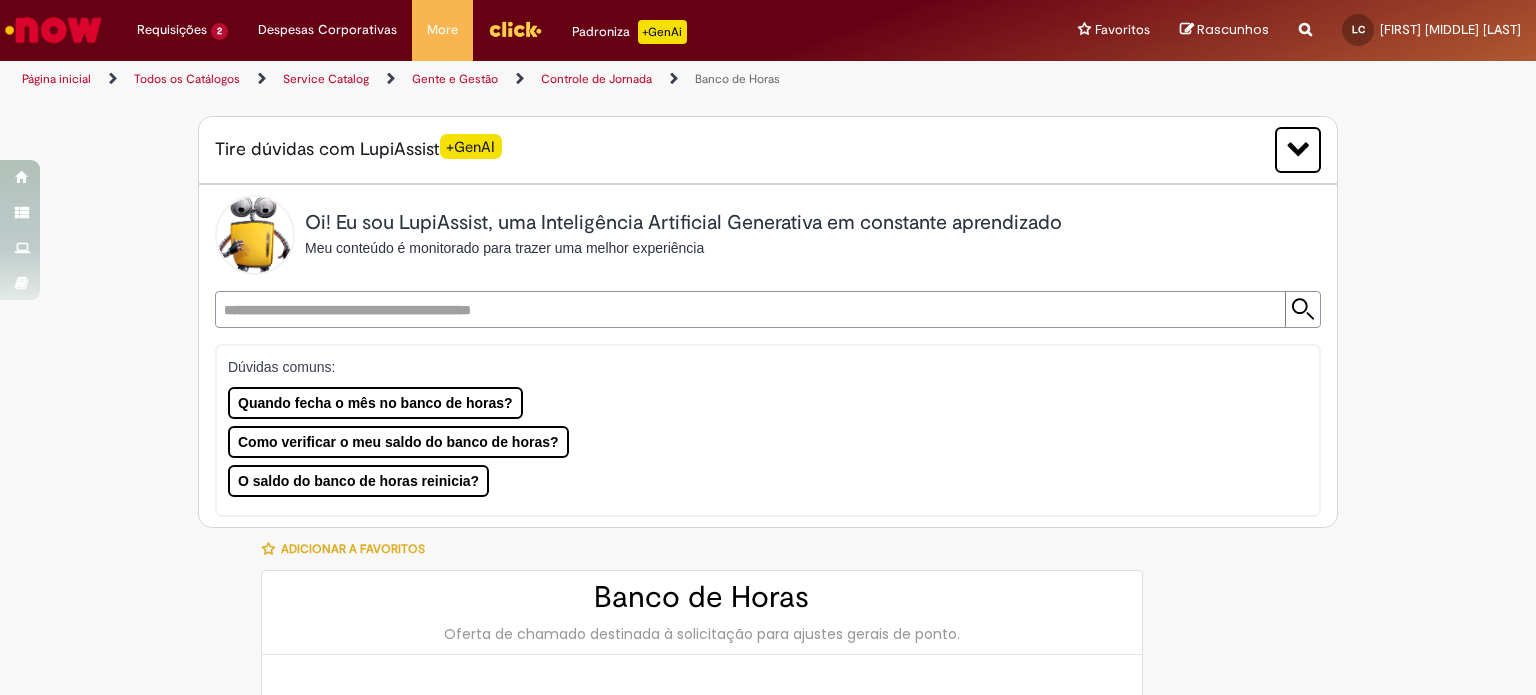 type on "**********" 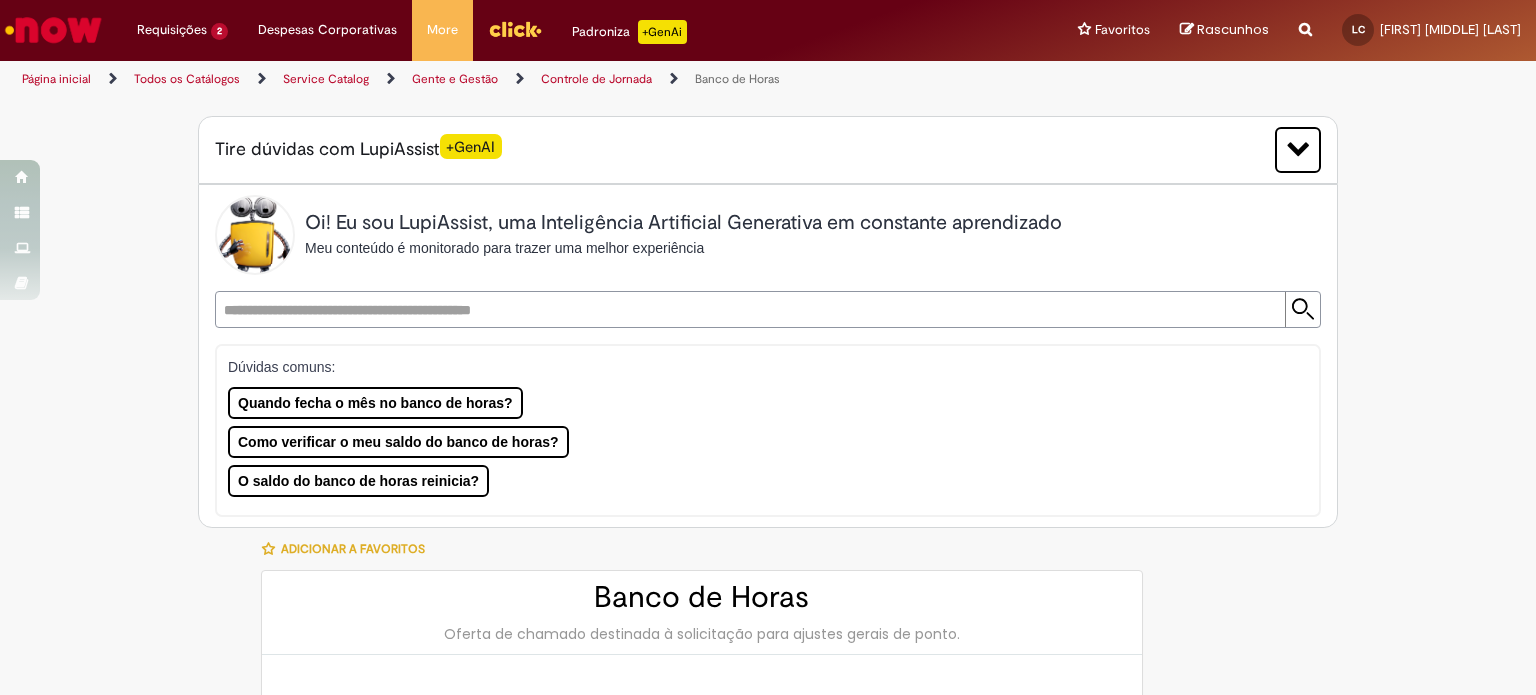 type on "**********" 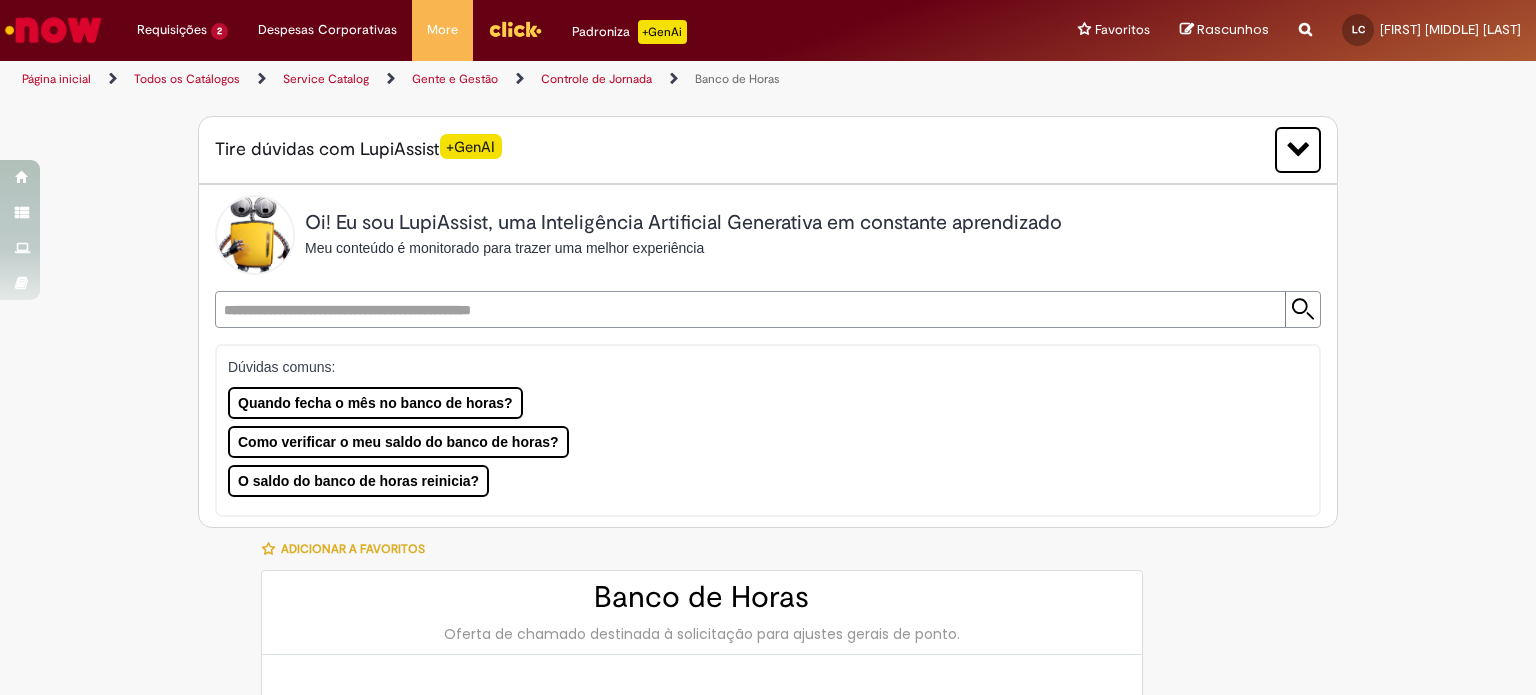 type on "**********" 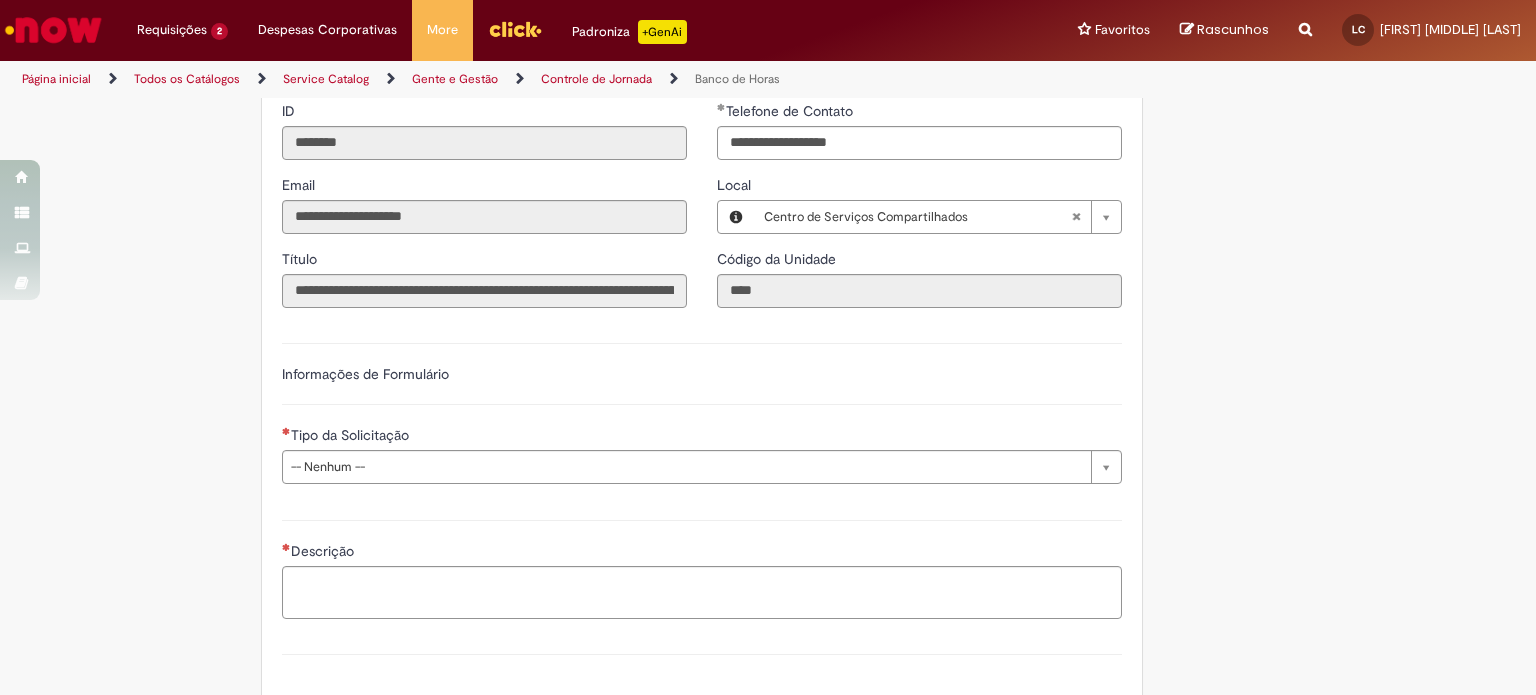 scroll, scrollTop: 1270, scrollLeft: 0, axis: vertical 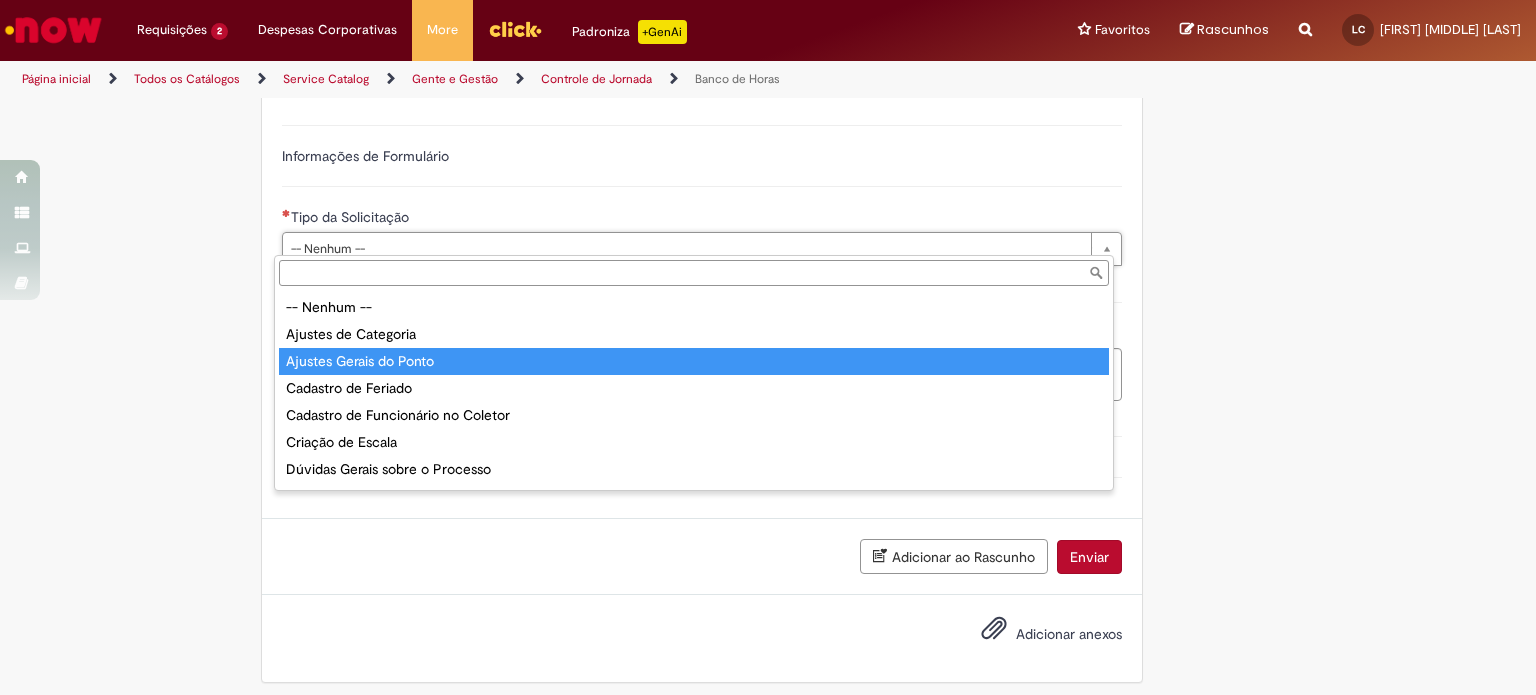 type on "**********" 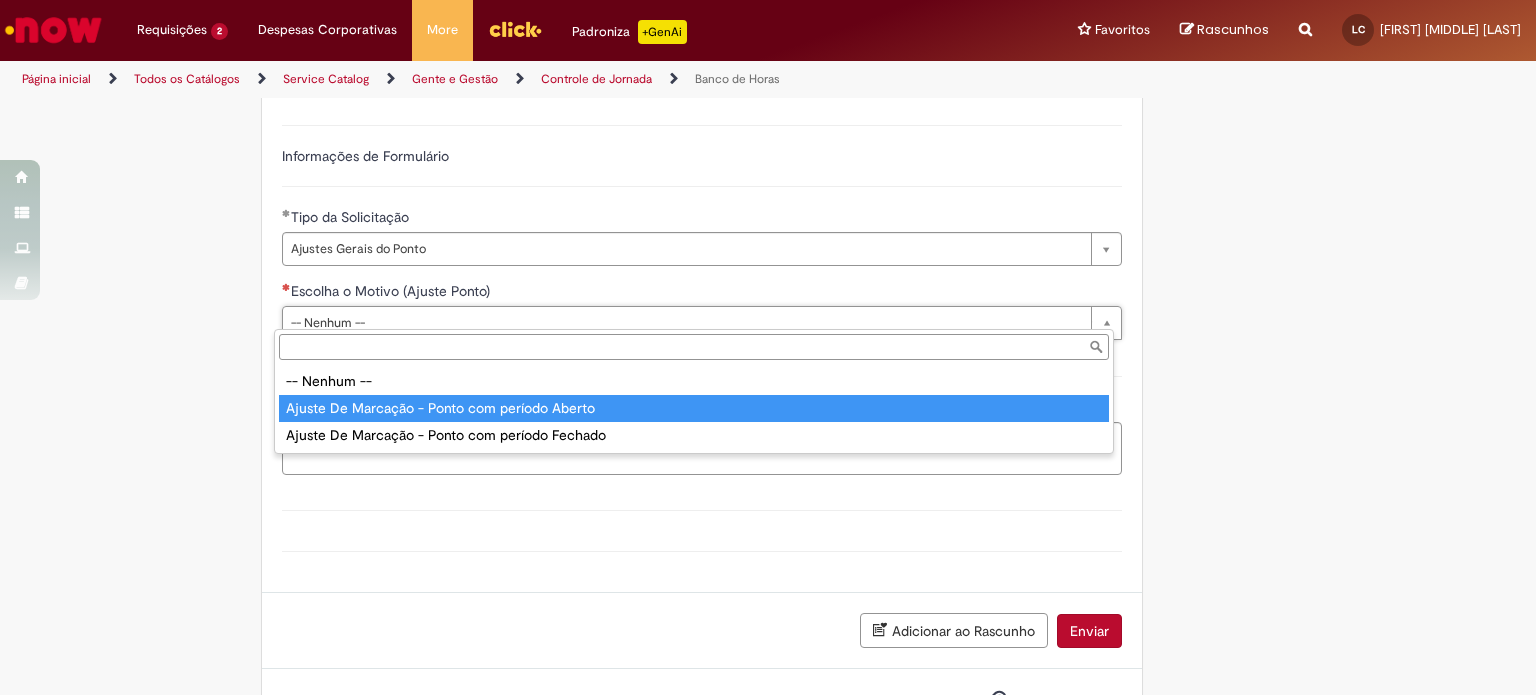 type on "**********" 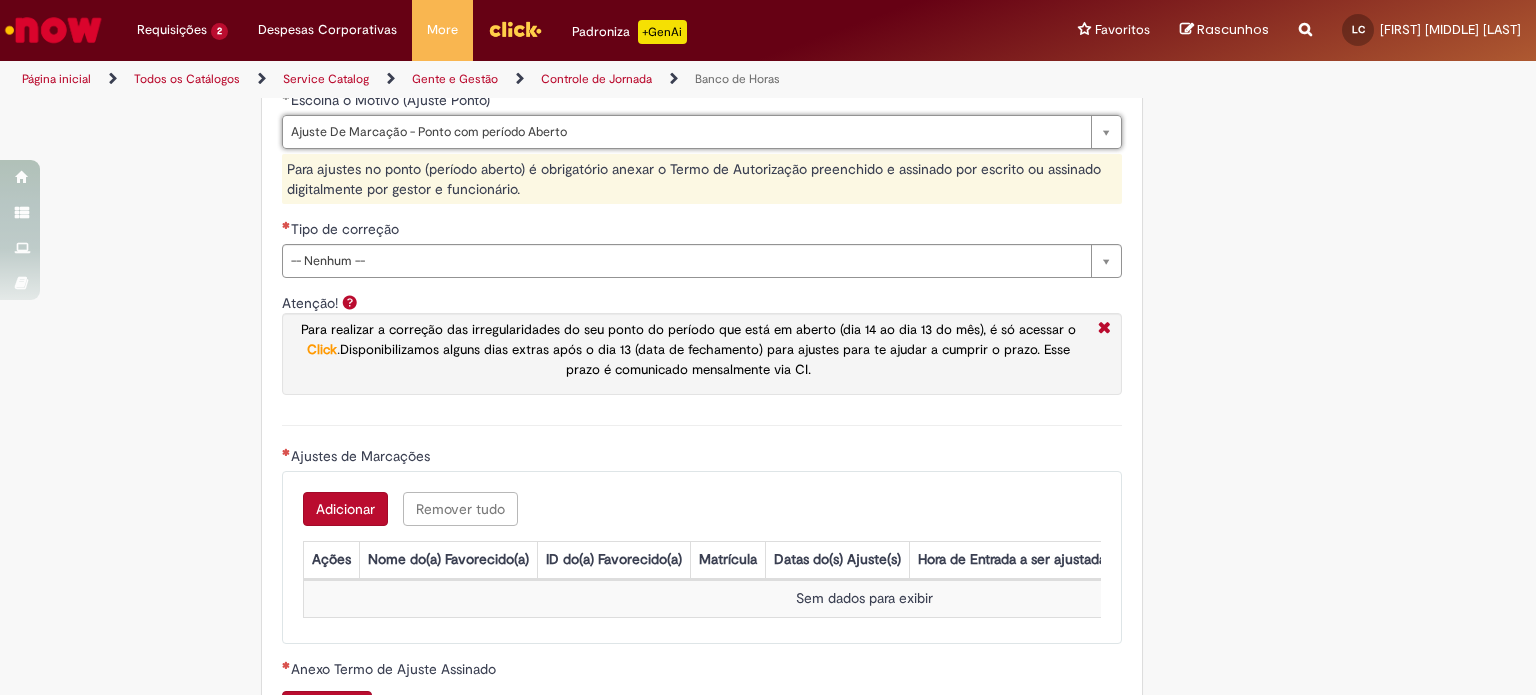 scroll, scrollTop: 1462, scrollLeft: 0, axis: vertical 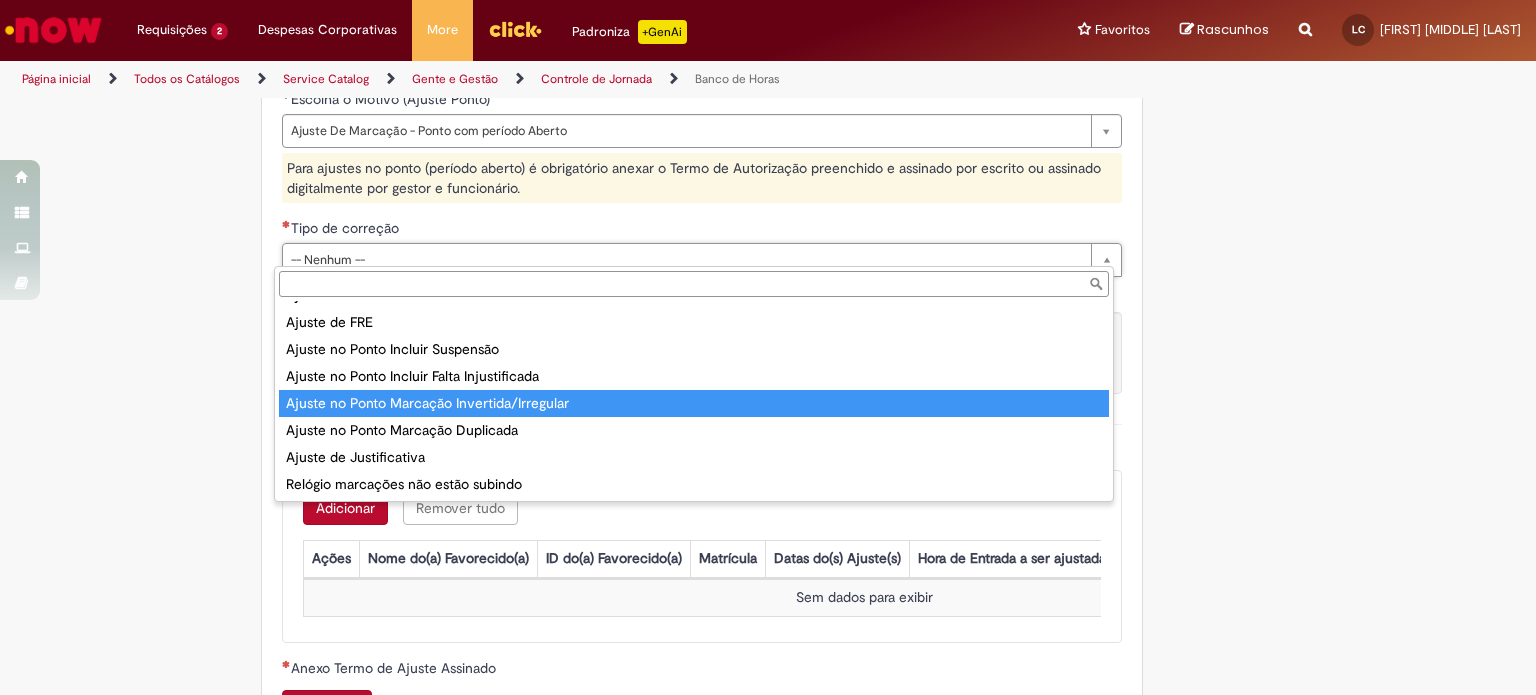 type on "**********" 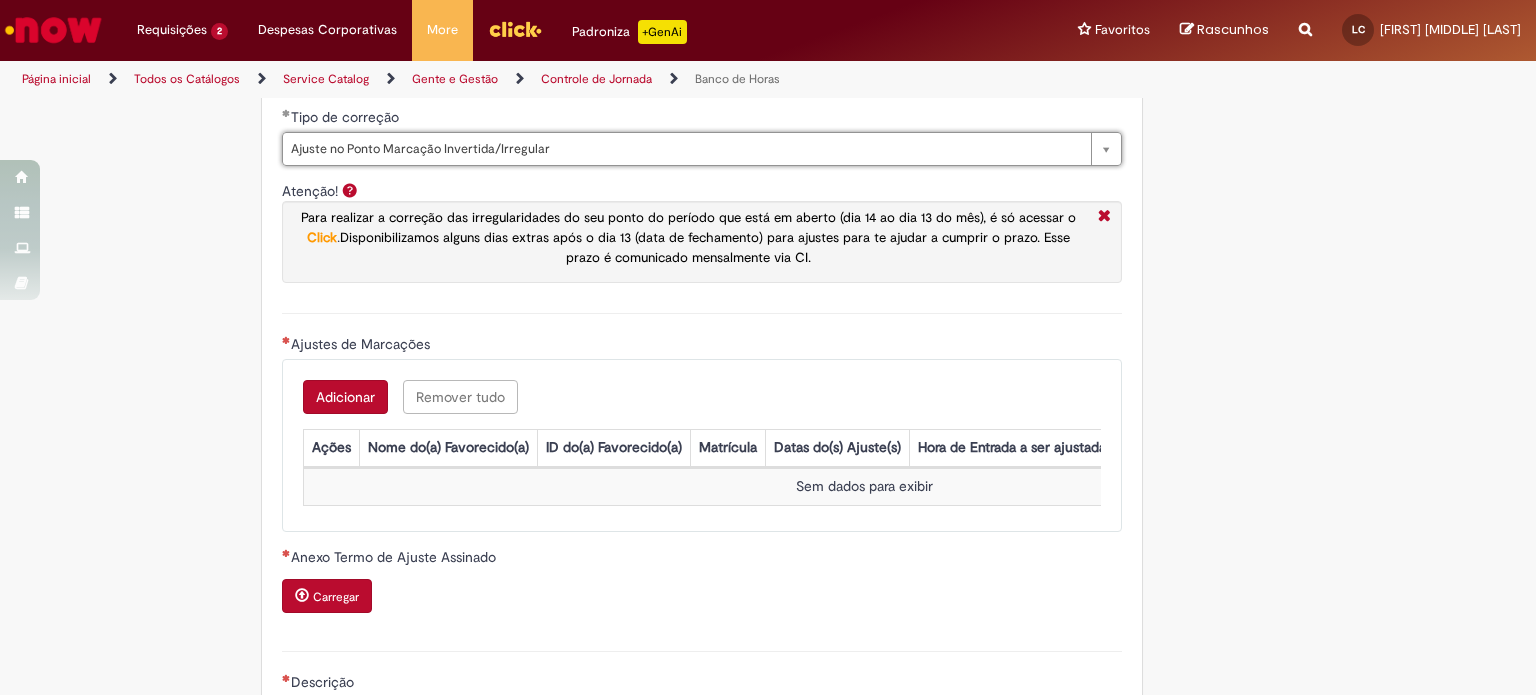 scroll, scrollTop: 1574, scrollLeft: 0, axis: vertical 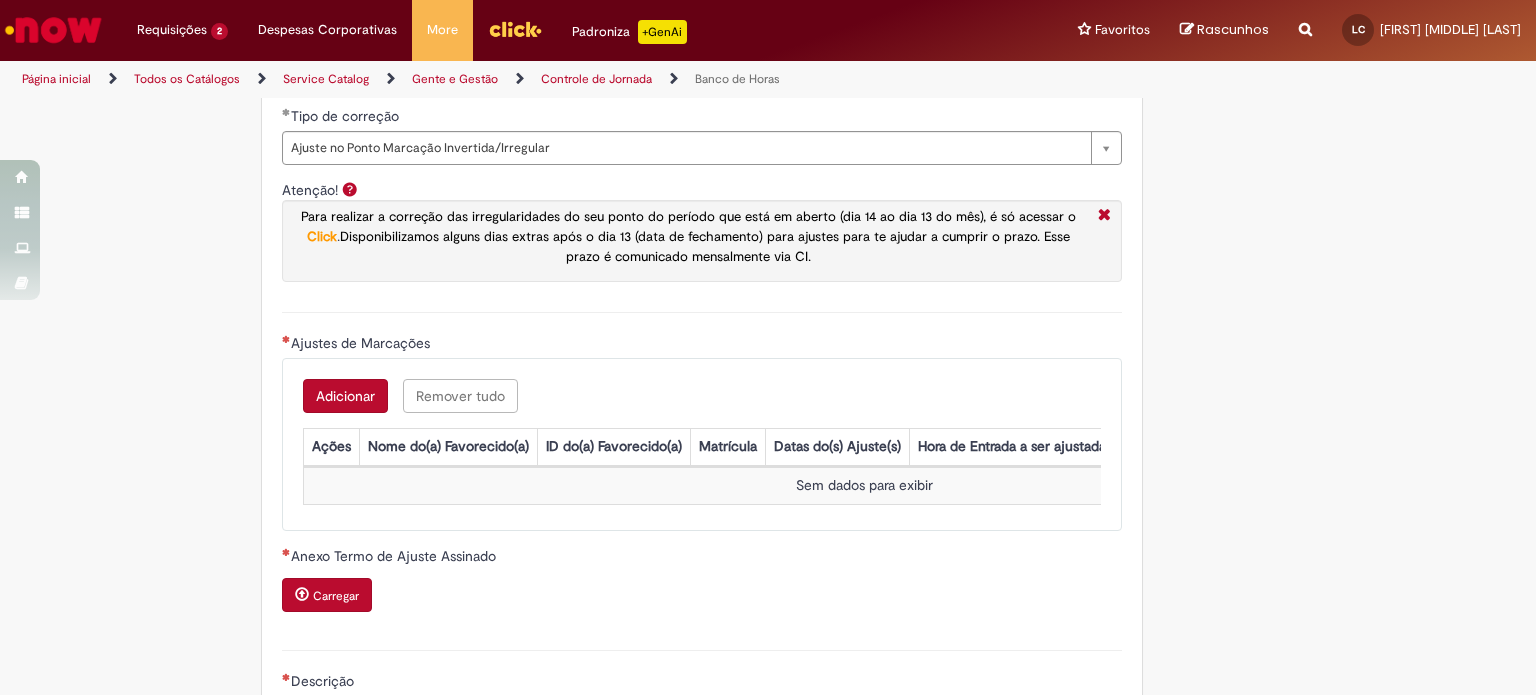 click on "Adicionar" at bounding box center [345, 396] 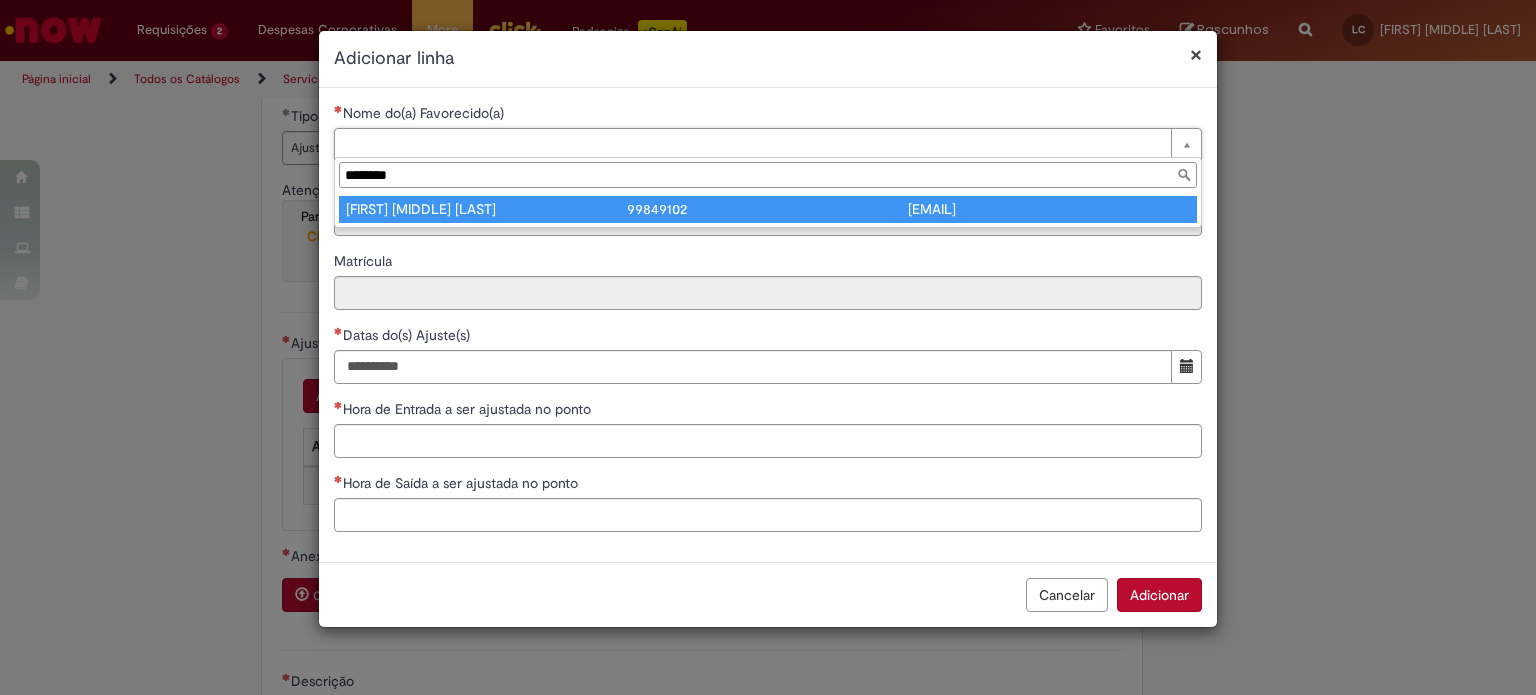 type on "********" 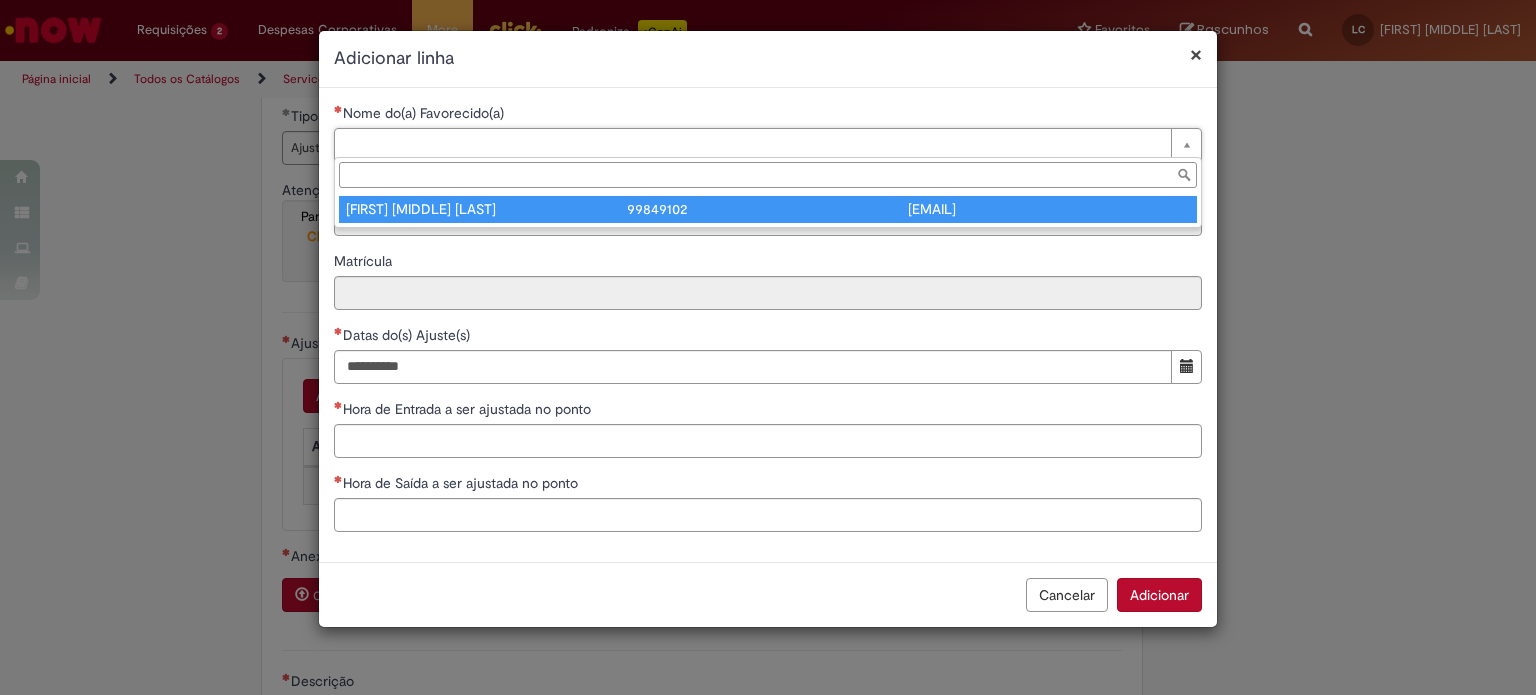 type on "********" 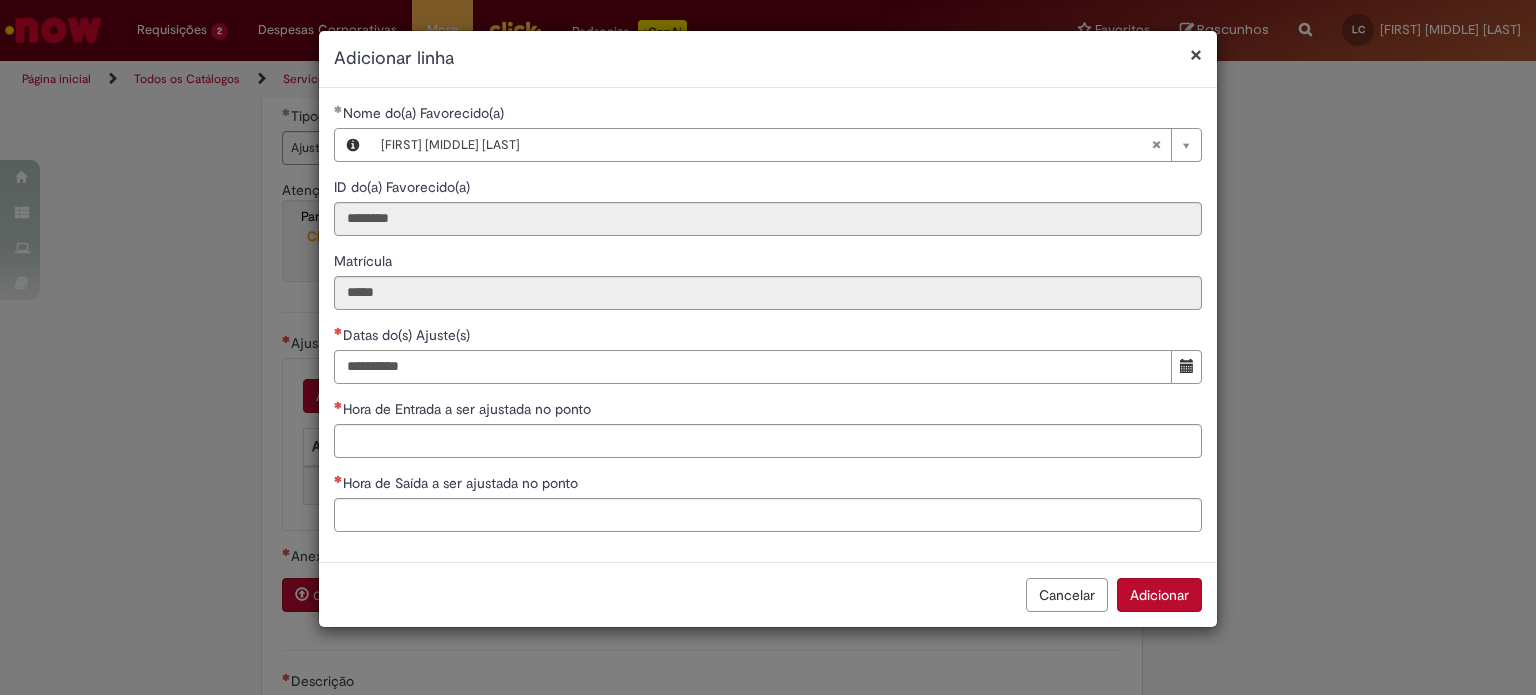 click on "Datas do(s) Ajuste(s)" at bounding box center (753, 367) 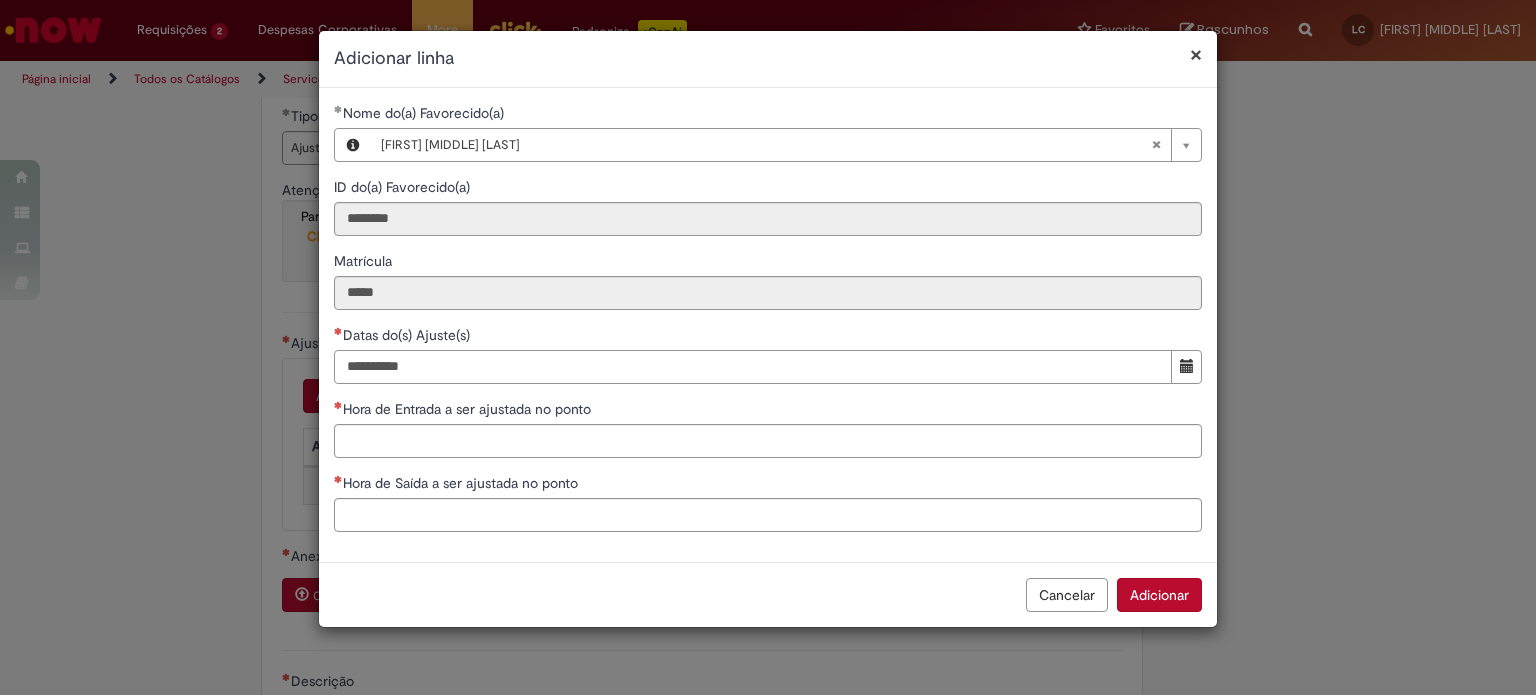 type on "**********" 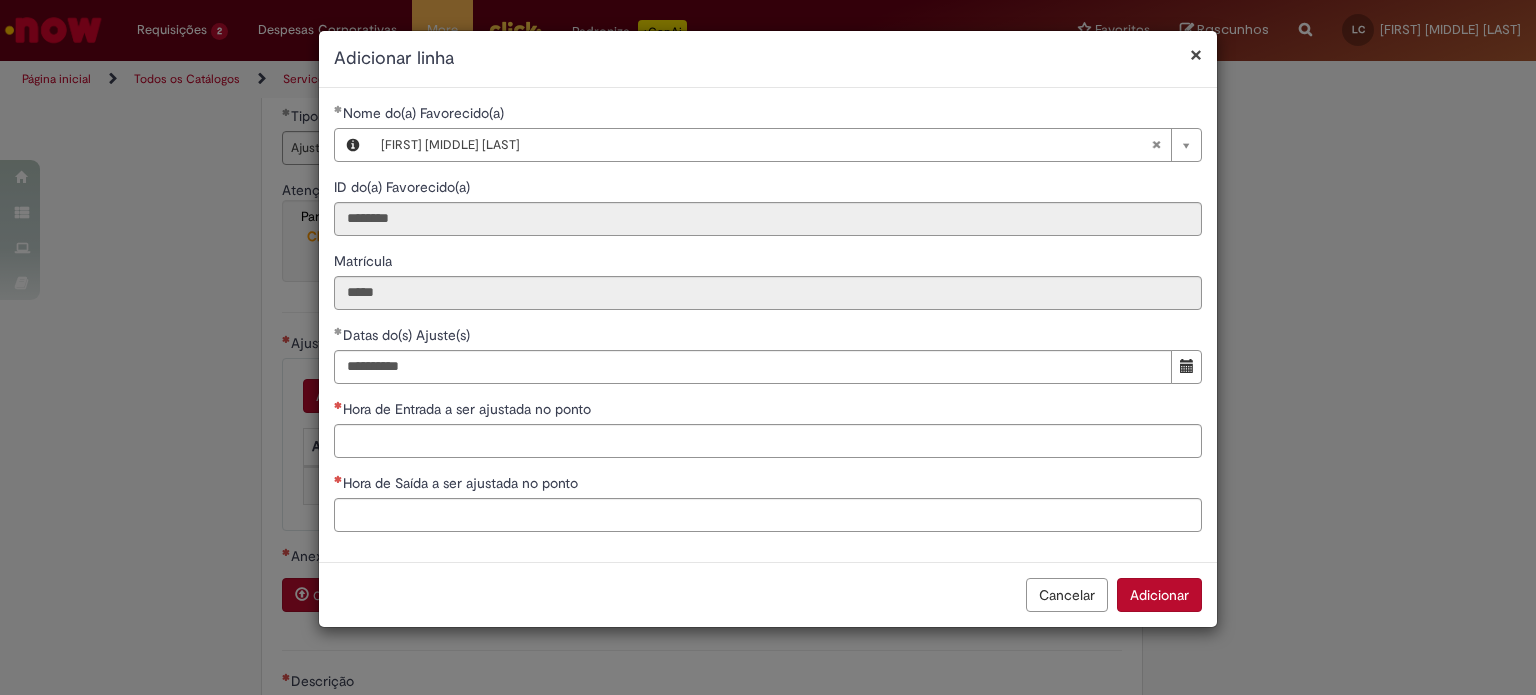 click on "Hora de Entrada a ser ajustada no ponto" at bounding box center [768, 411] 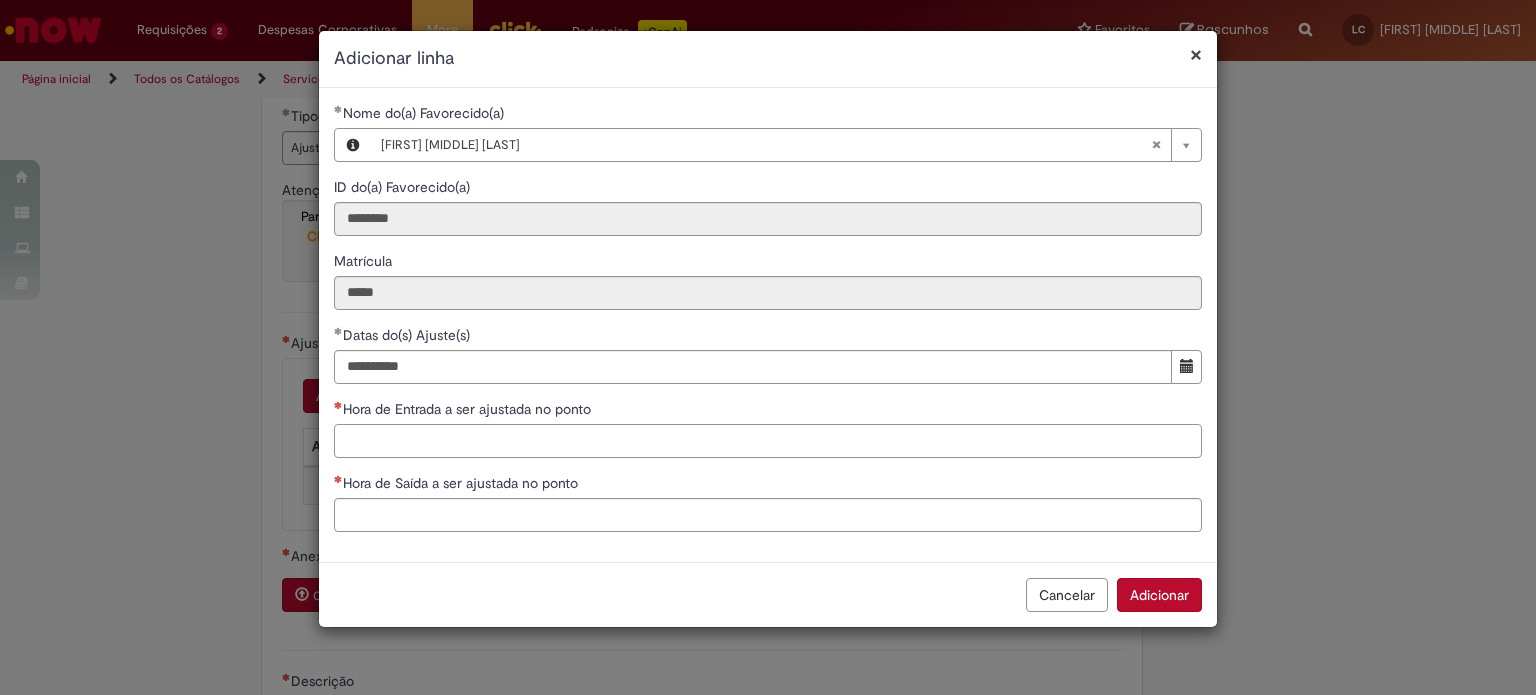click on "Hora de Entrada a ser ajustada no ponto" at bounding box center [768, 441] 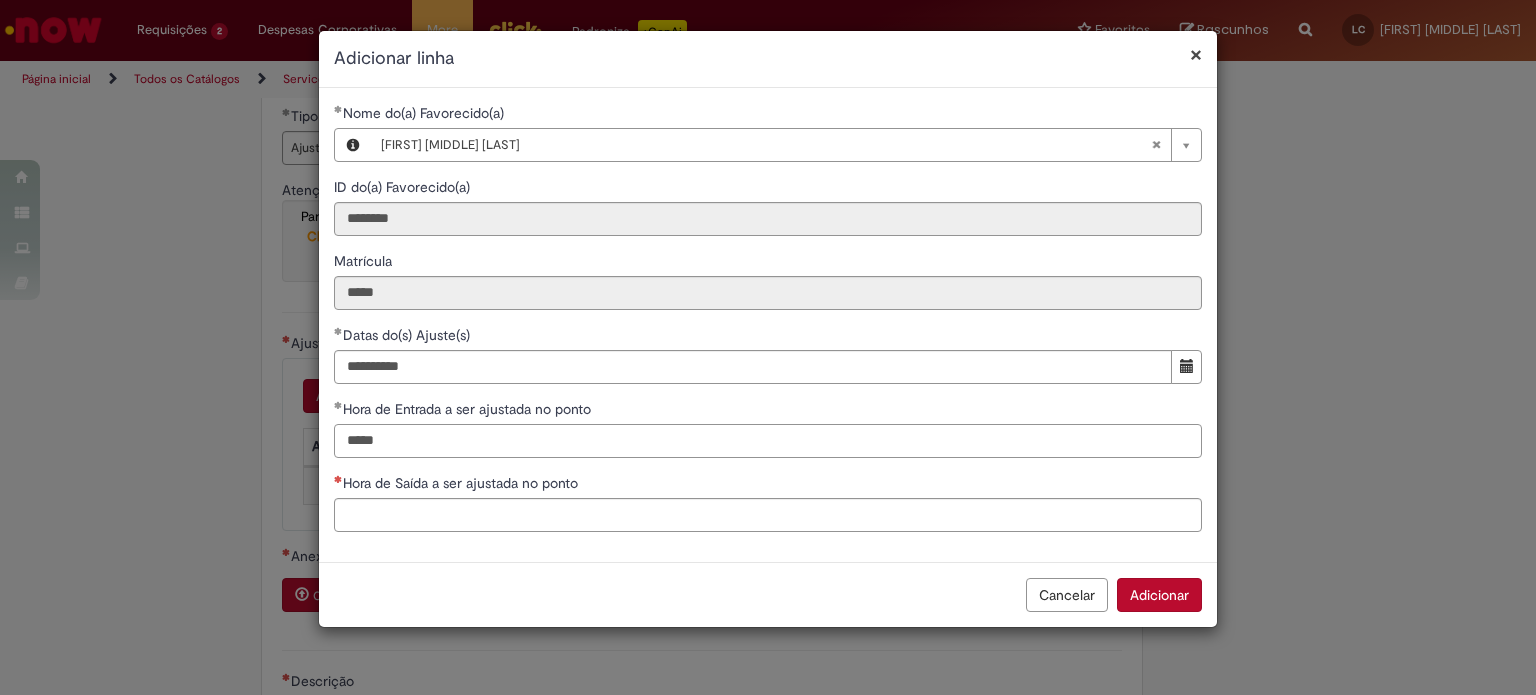 type on "*****" 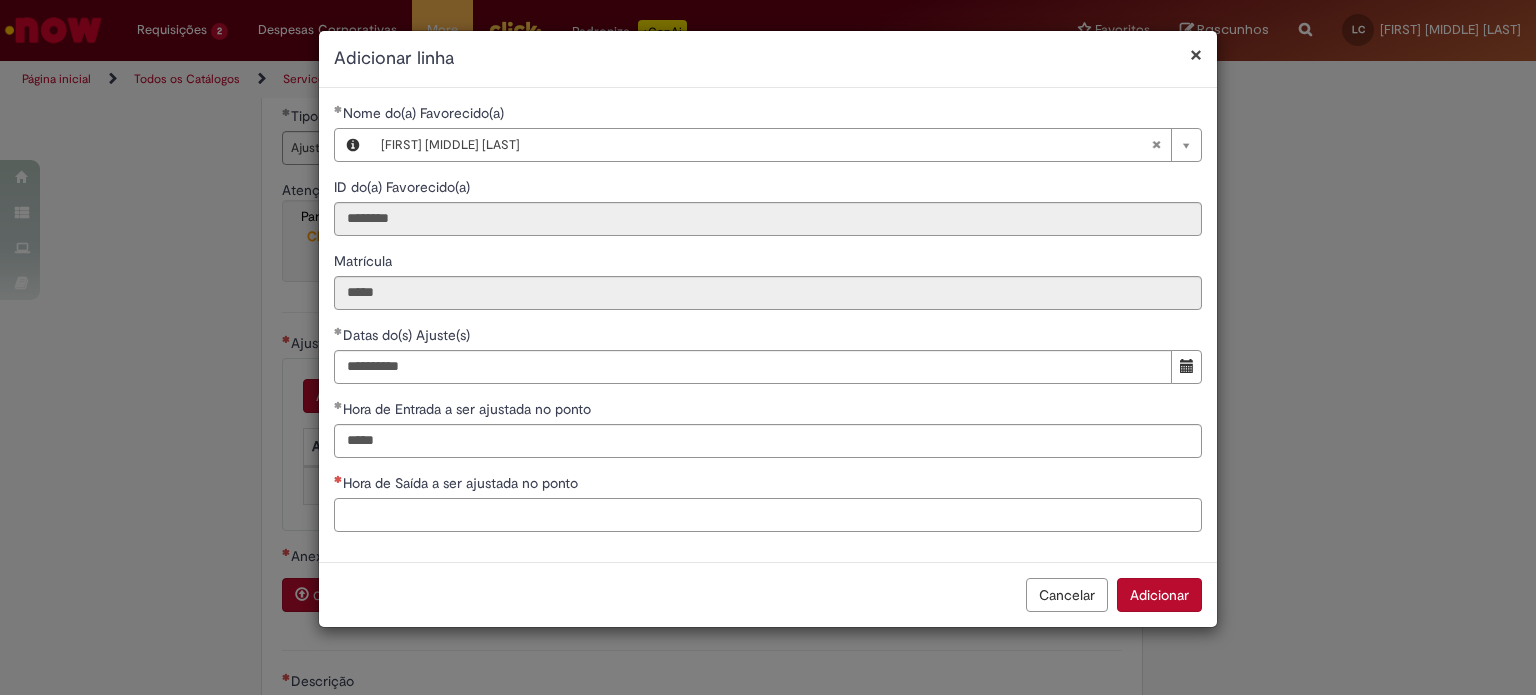 click on "Hora de Saída a ser ajustada no ponto" at bounding box center [768, 515] 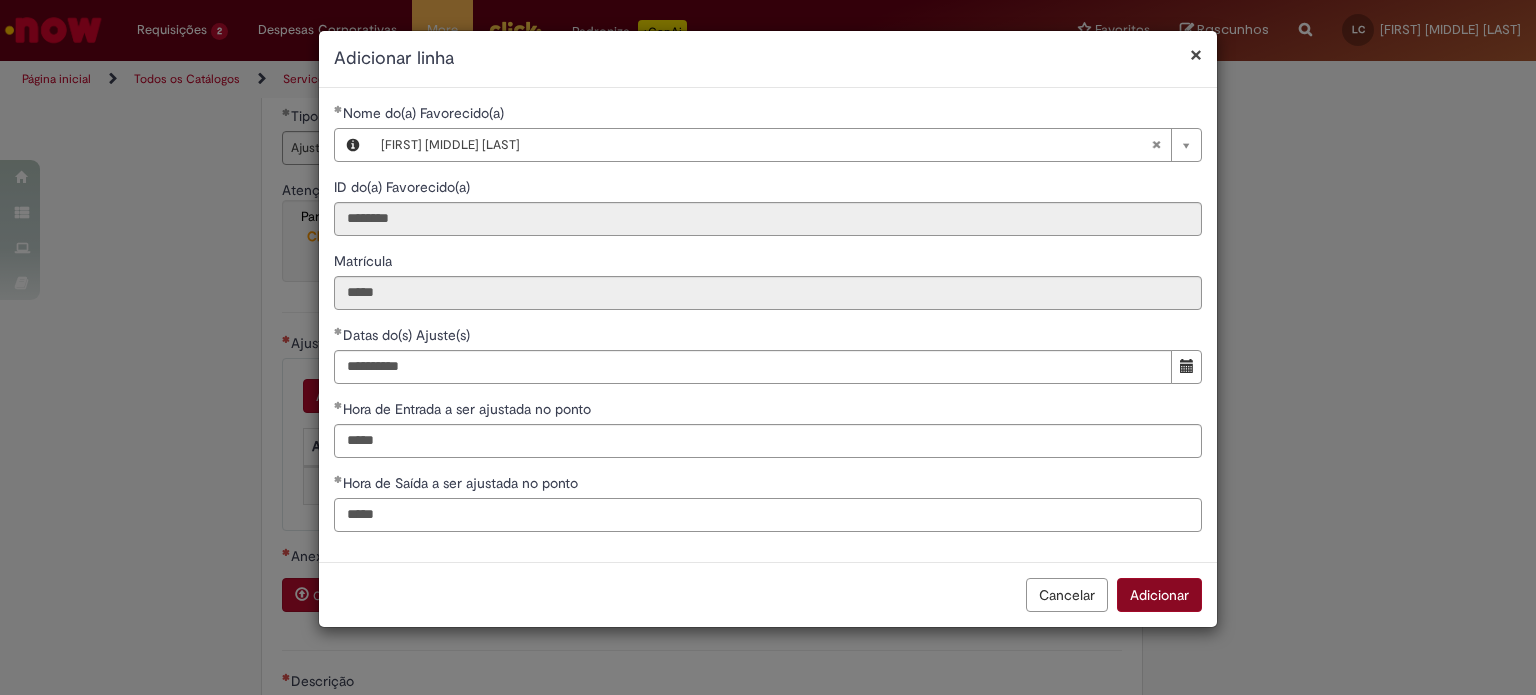 type on "*****" 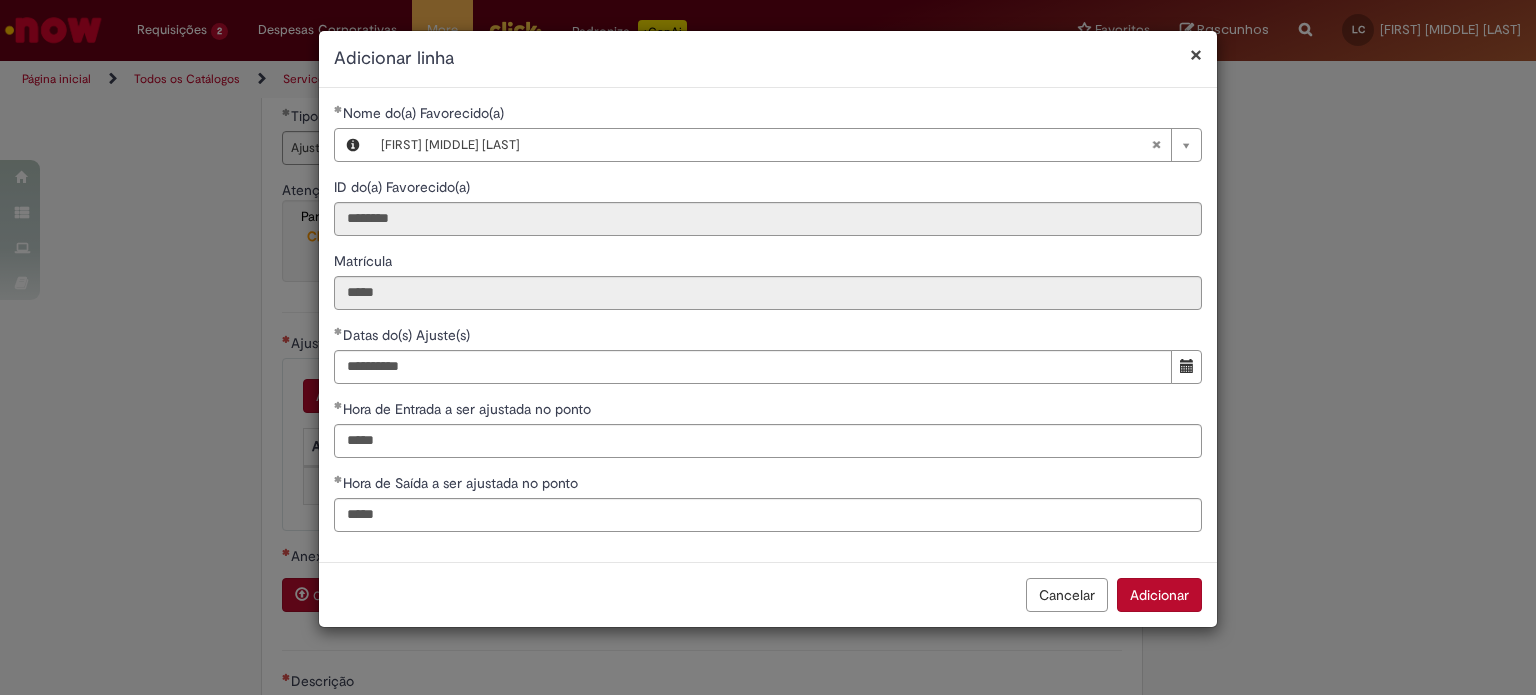 click on "Adicionar" at bounding box center [1159, 595] 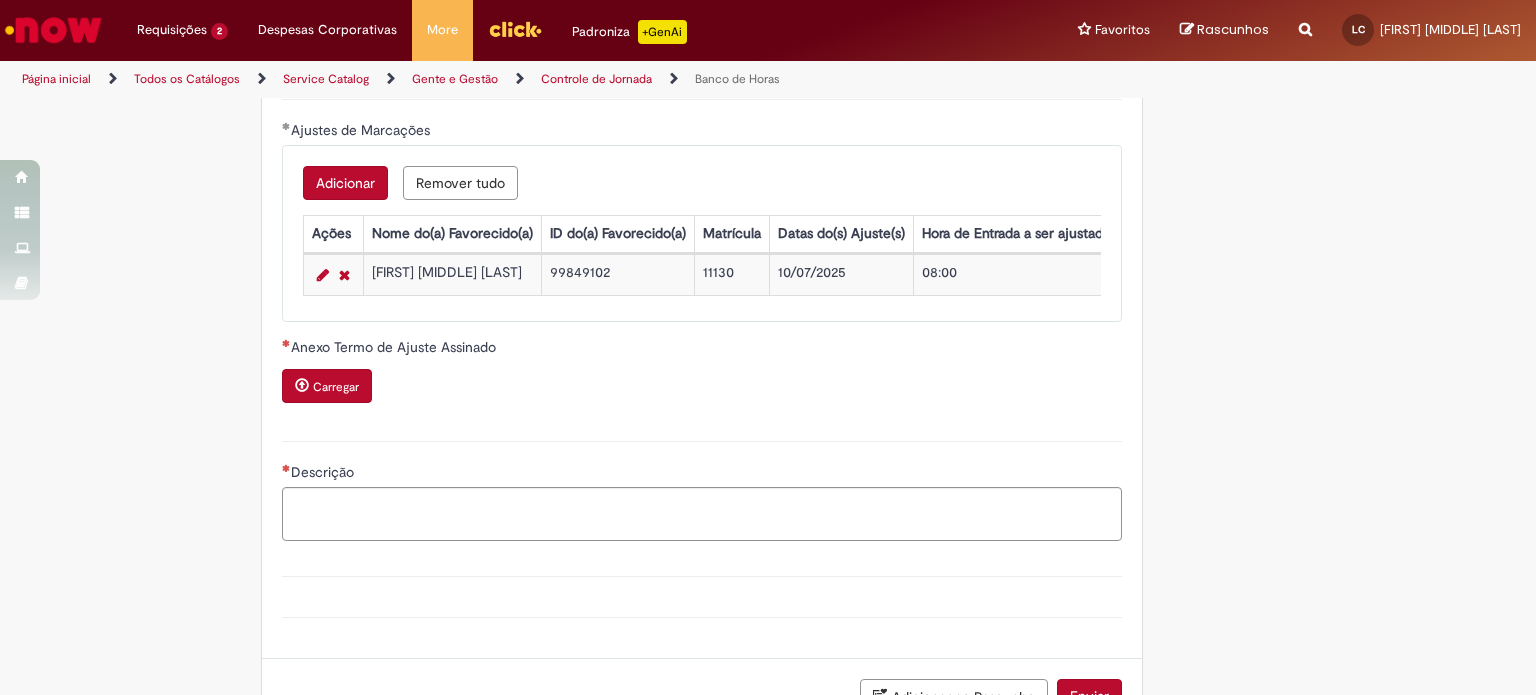 scroll, scrollTop: 1788, scrollLeft: 0, axis: vertical 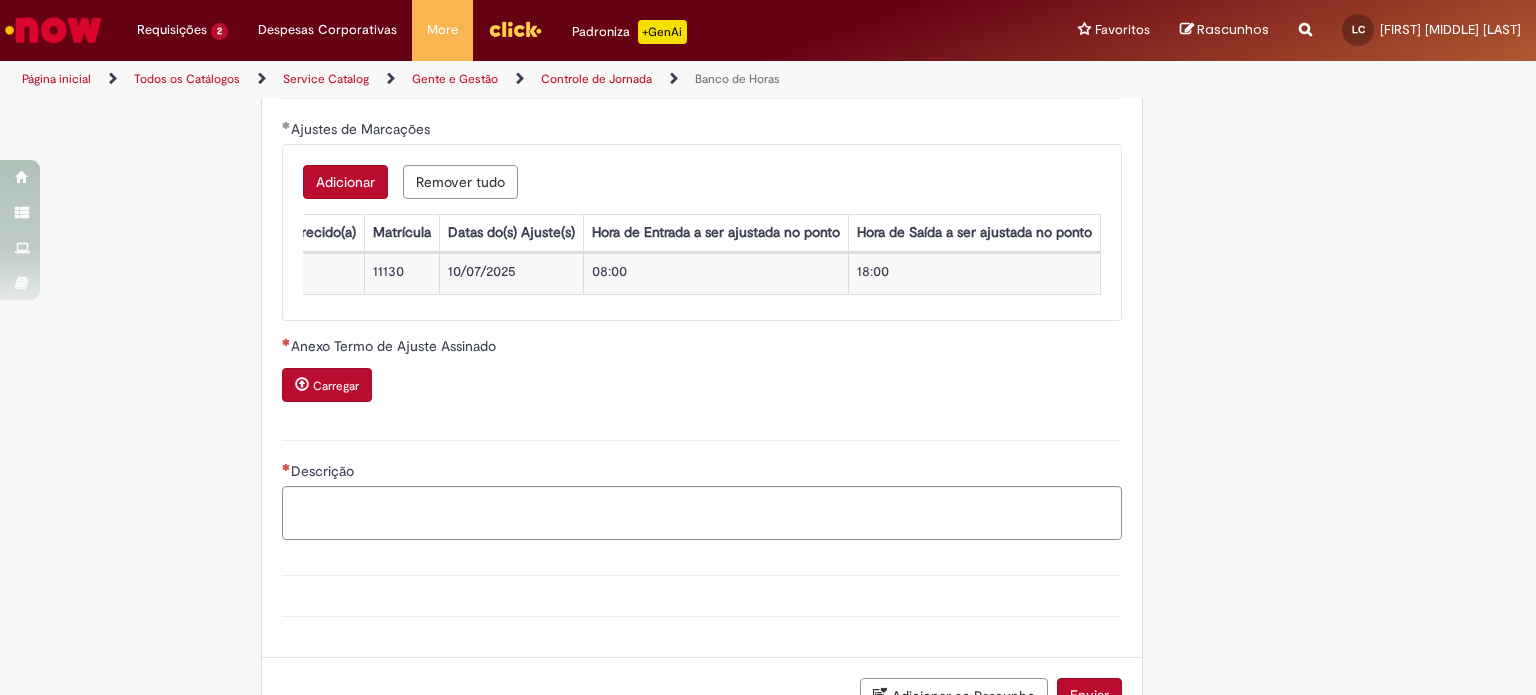 click on "Carregar" at bounding box center [336, 386] 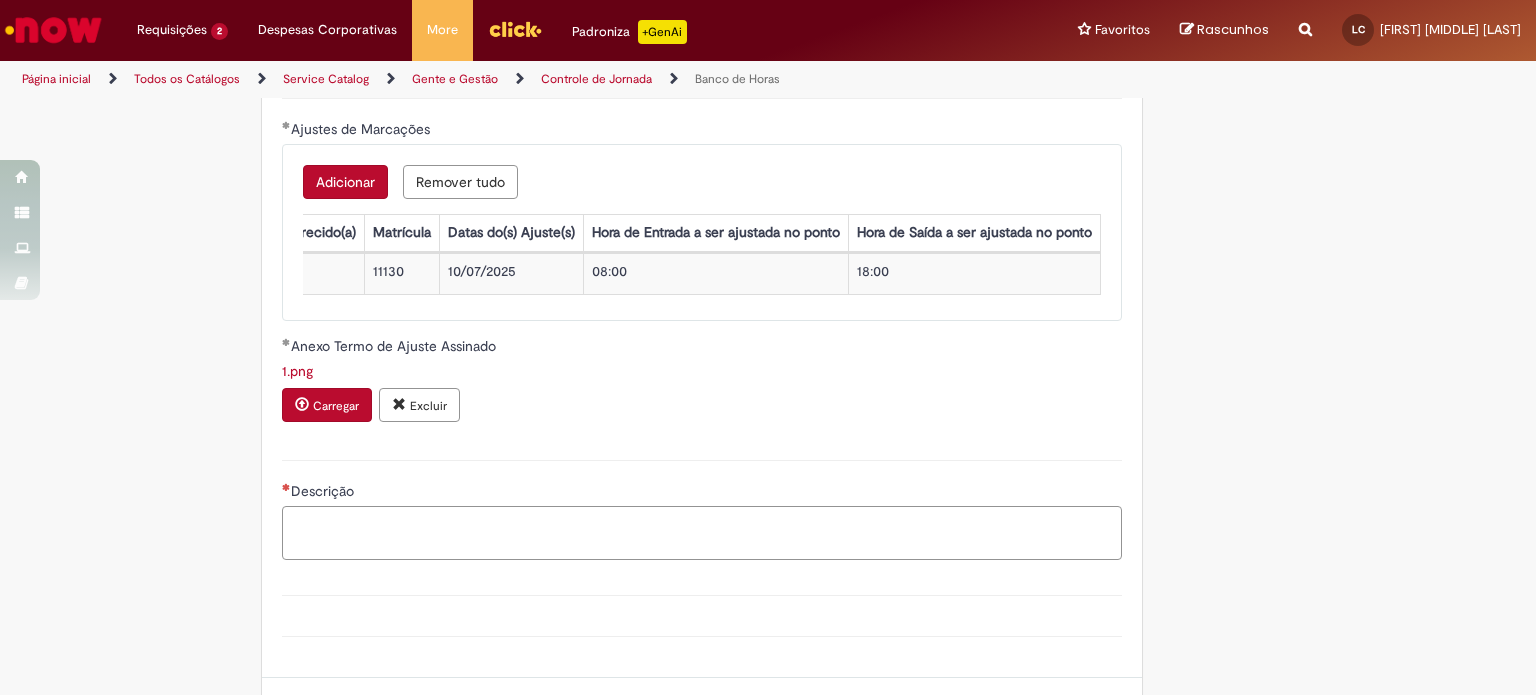 click on "Descrição" at bounding box center [702, 533] 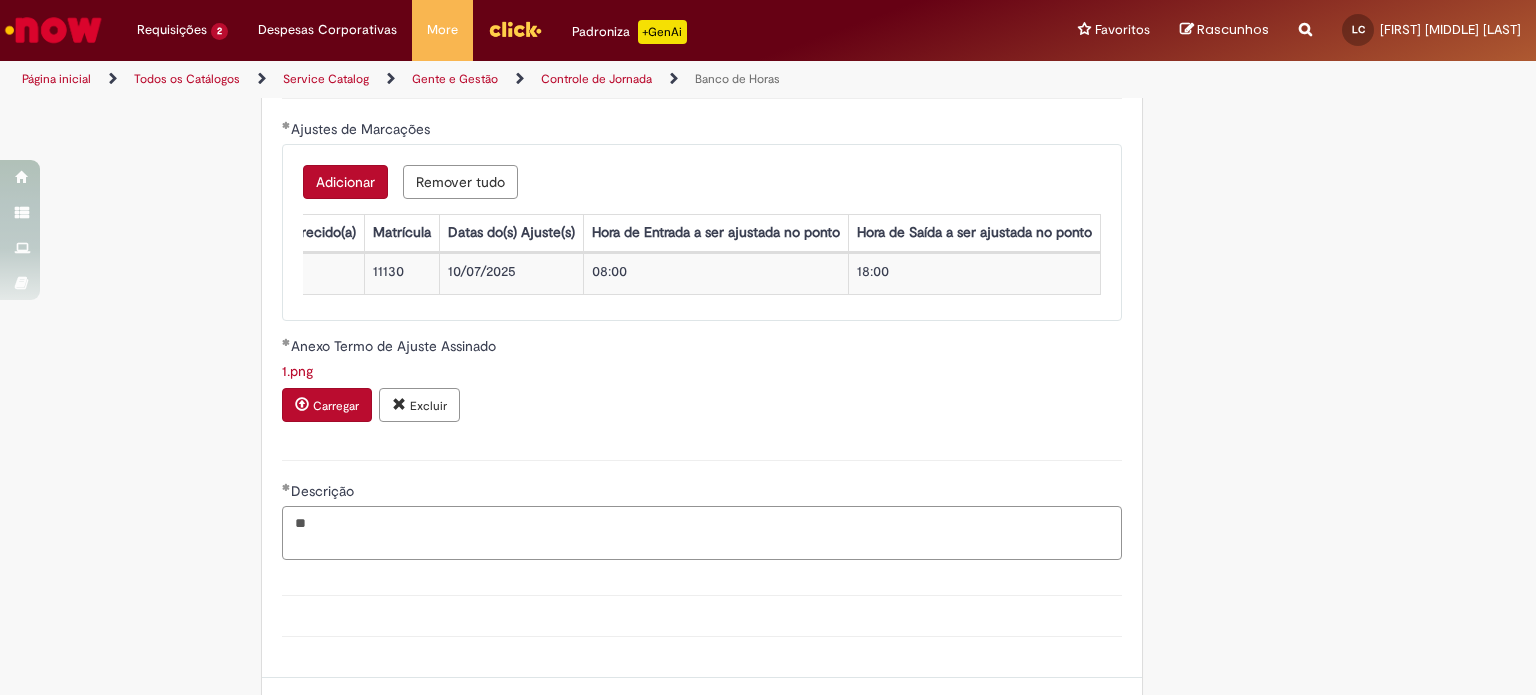 type on "*" 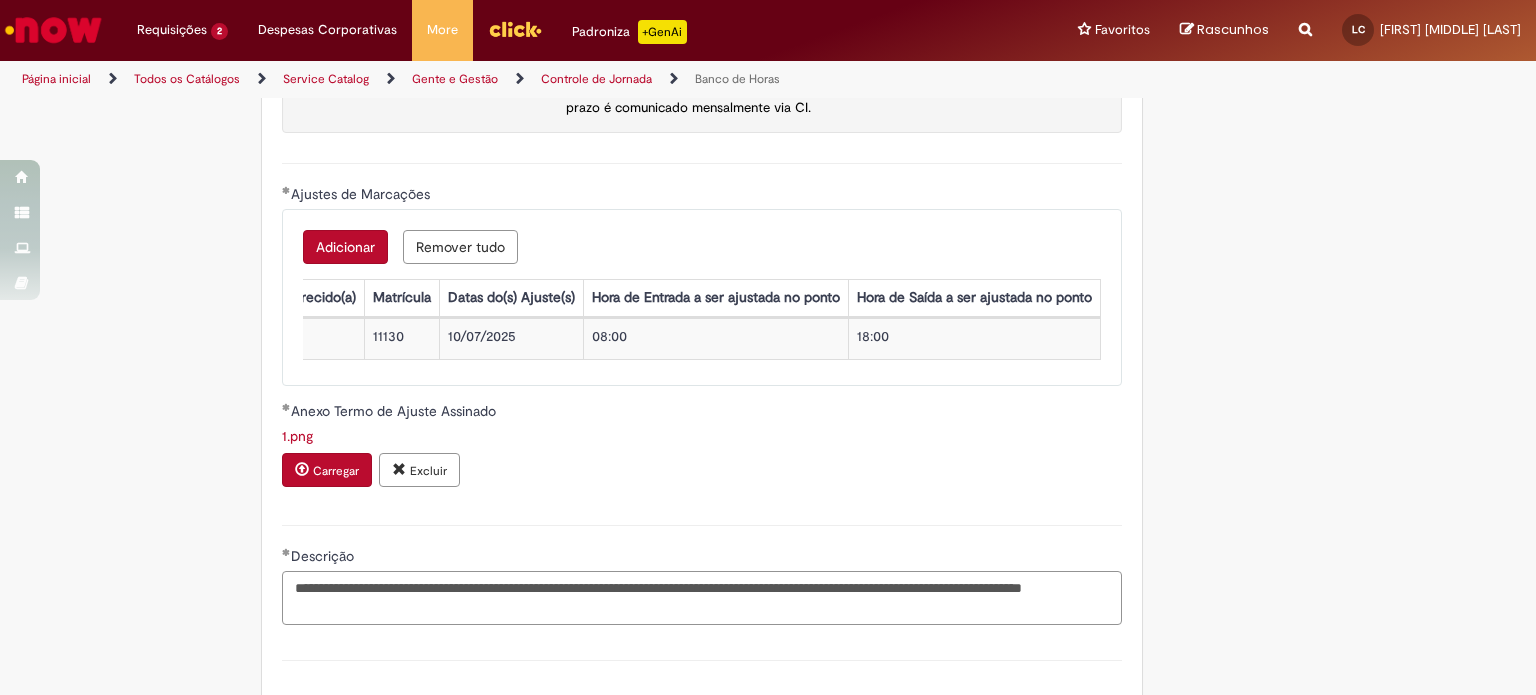 scroll, scrollTop: 1975, scrollLeft: 0, axis: vertical 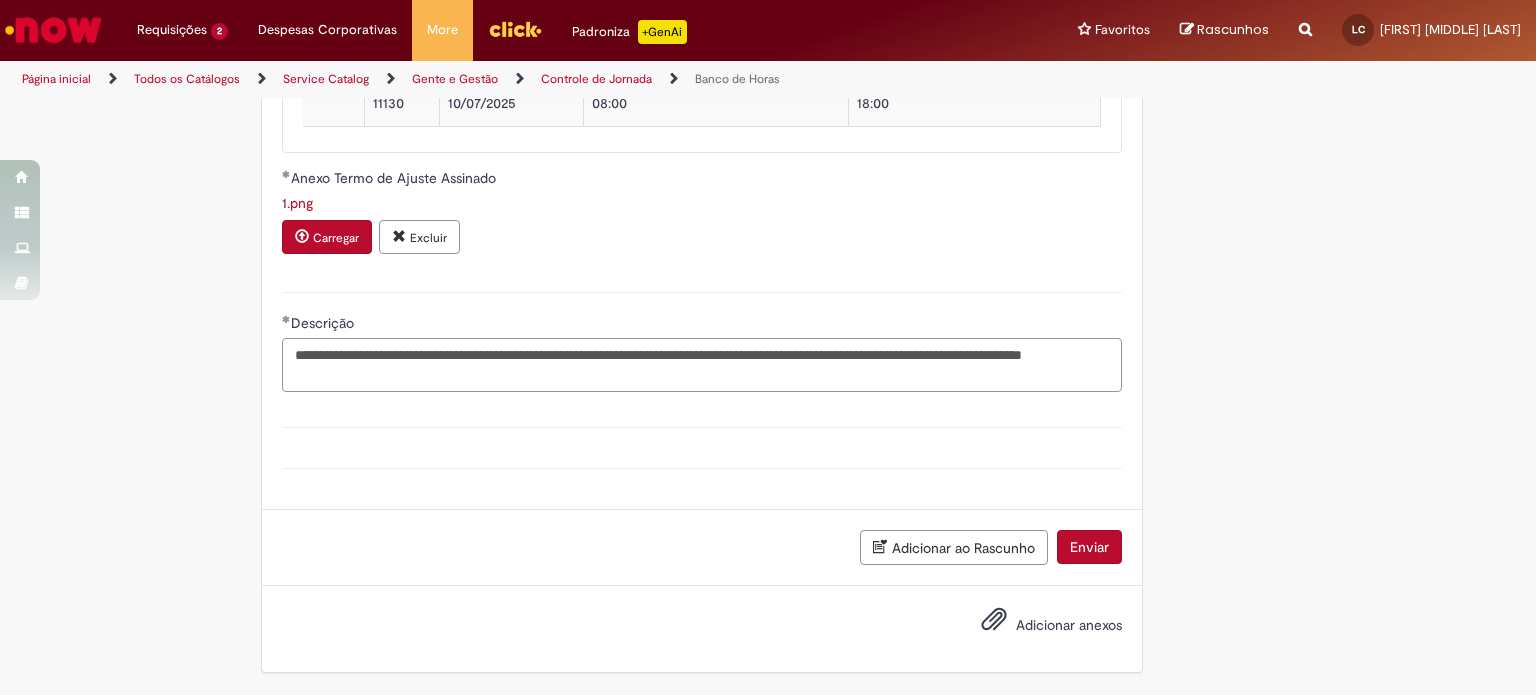 type on "**********" 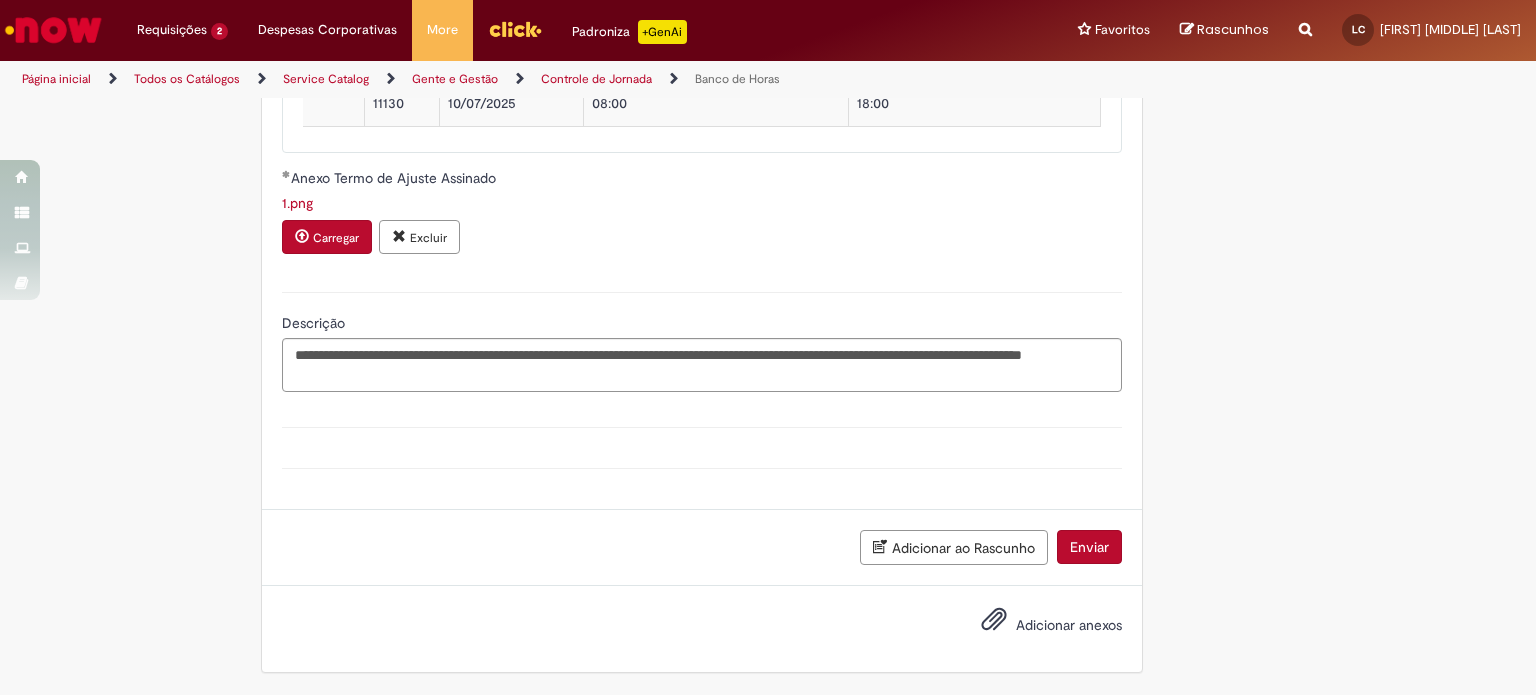 click on "Adicionar anexos" at bounding box center [1037, 626] 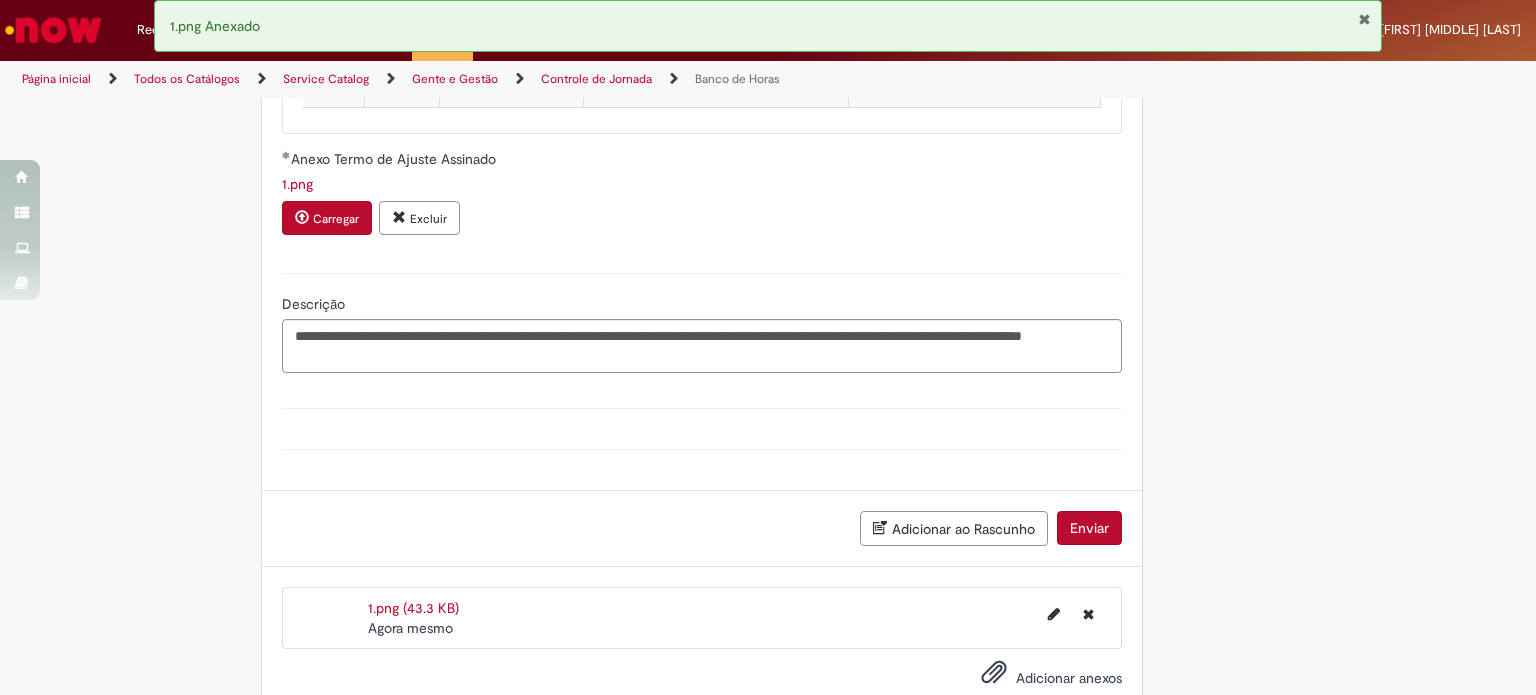 click on "Enviar" at bounding box center [1089, 528] 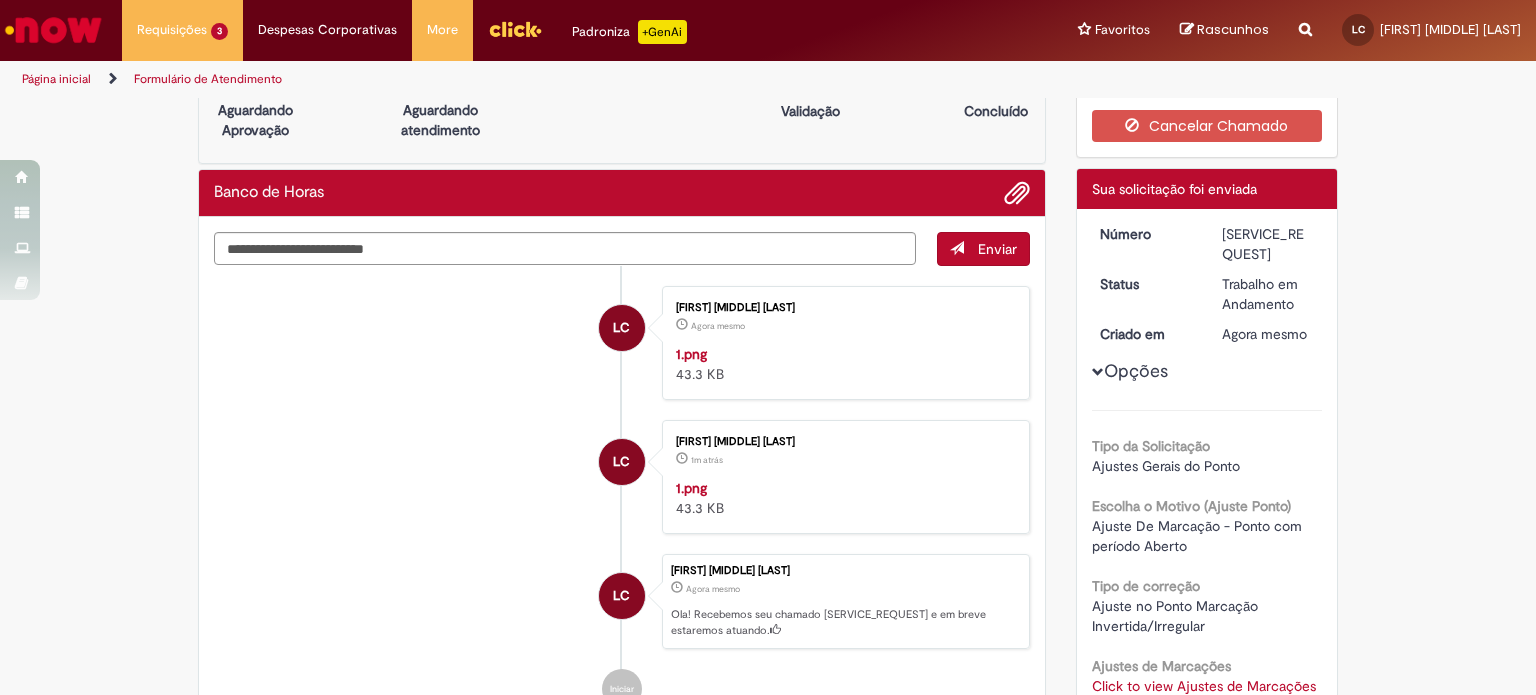 scroll, scrollTop: 0, scrollLeft: 0, axis: both 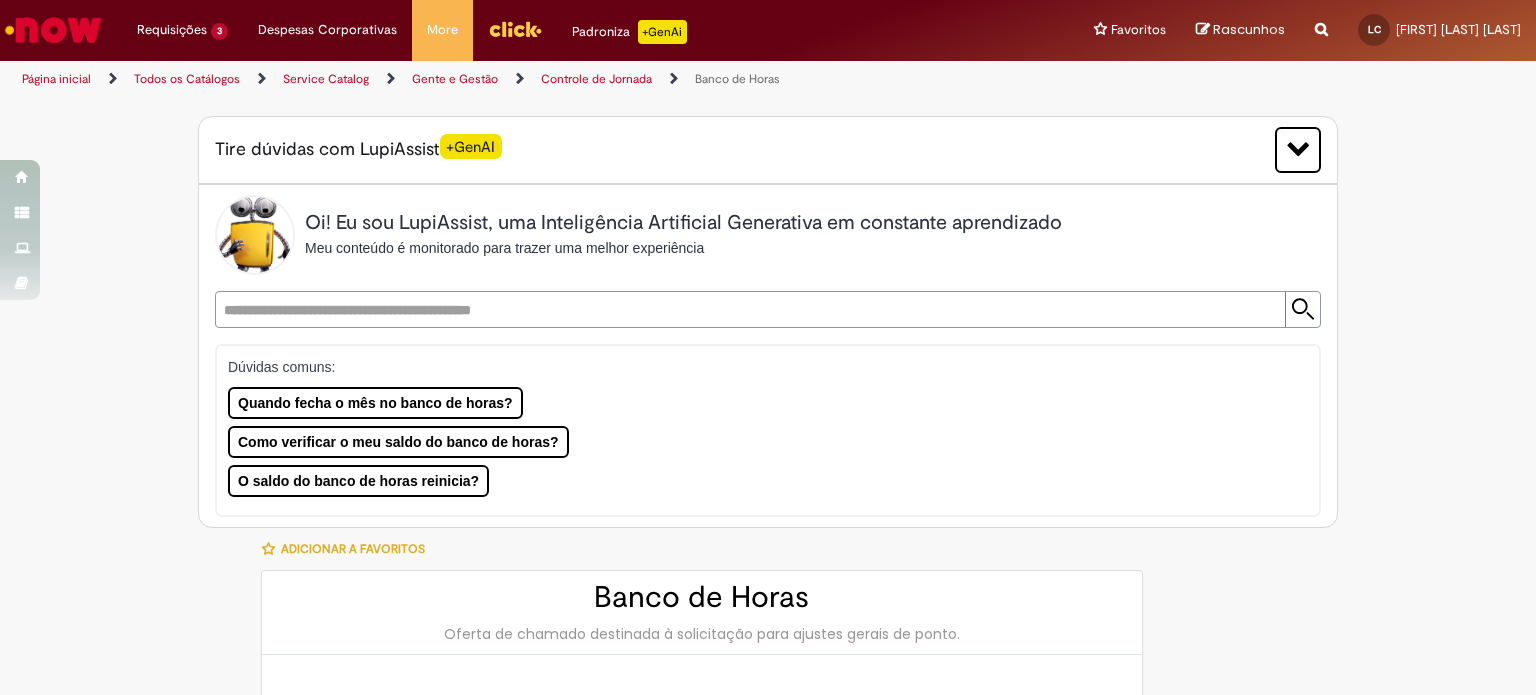 type on "********" 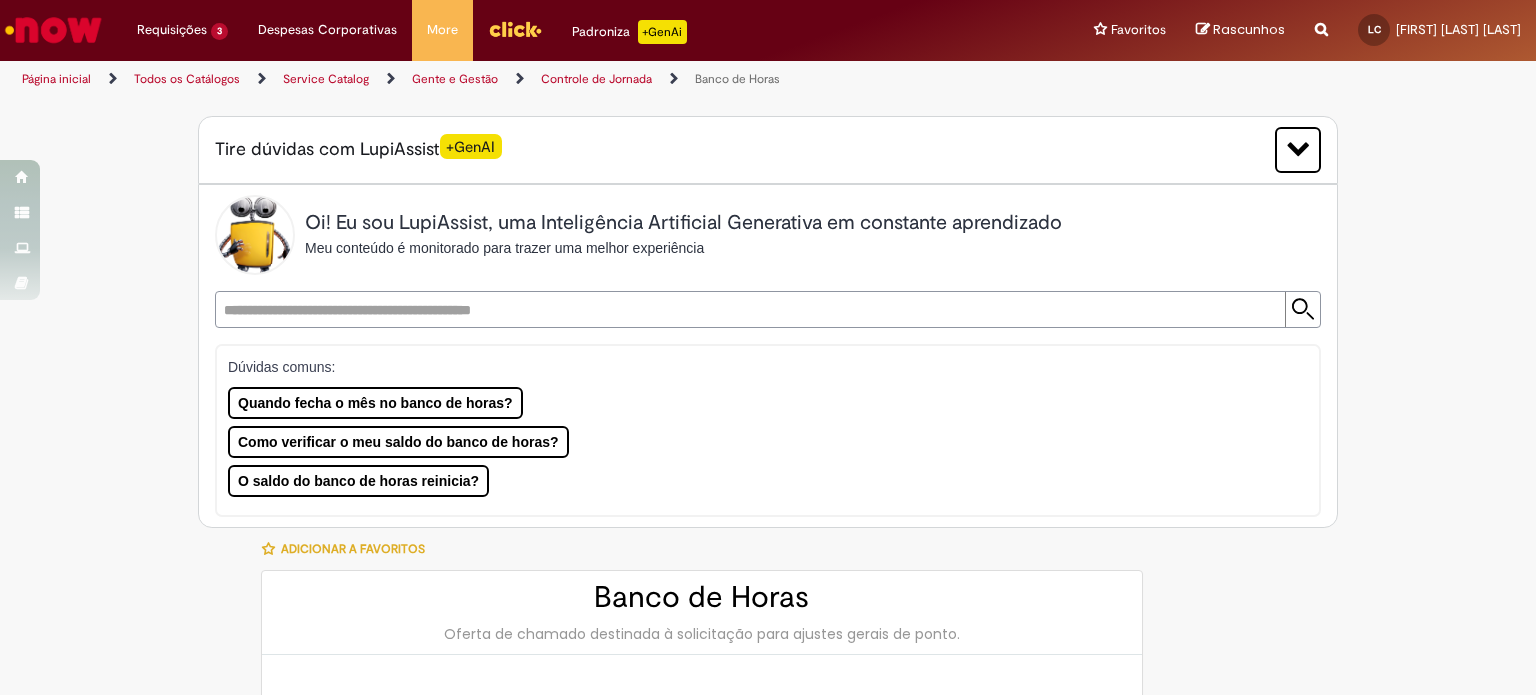 type on "**********" 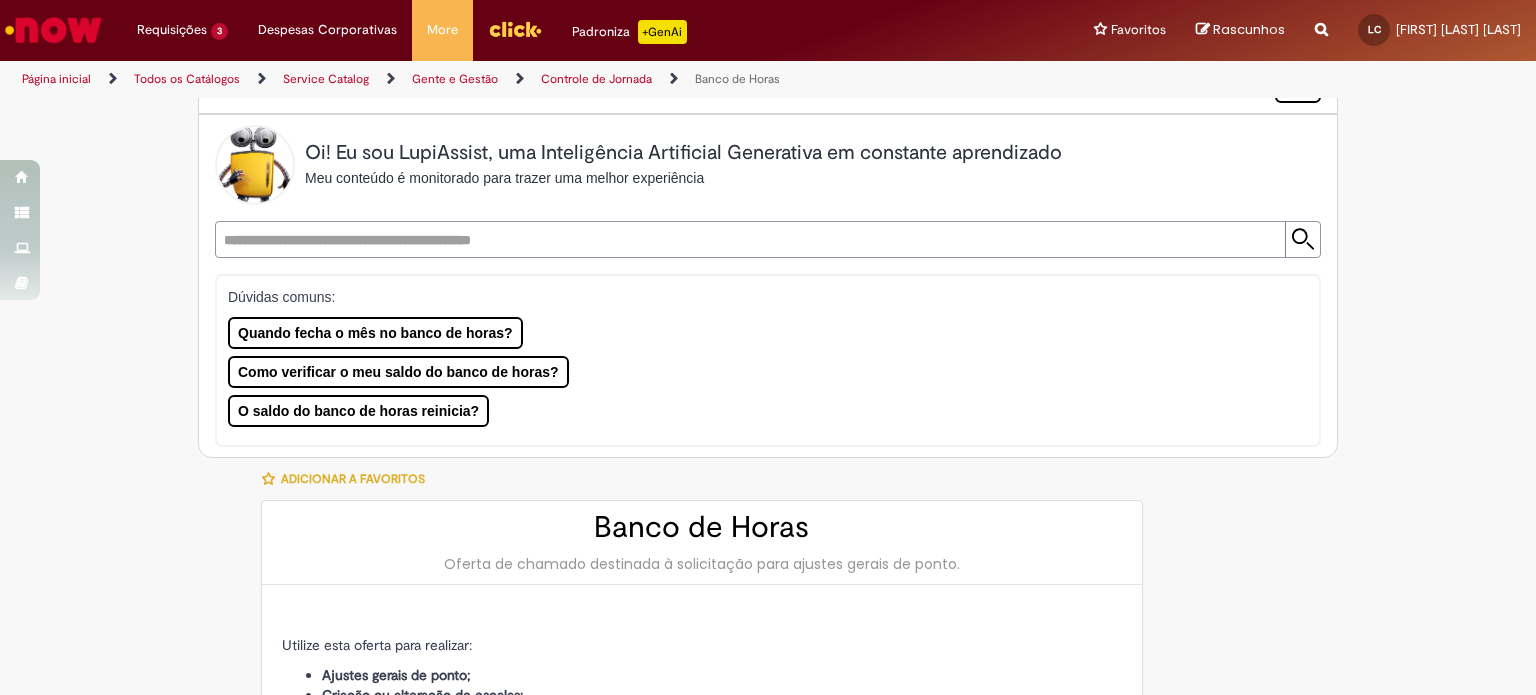 scroll, scrollTop: 0, scrollLeft: 0, axis: both 